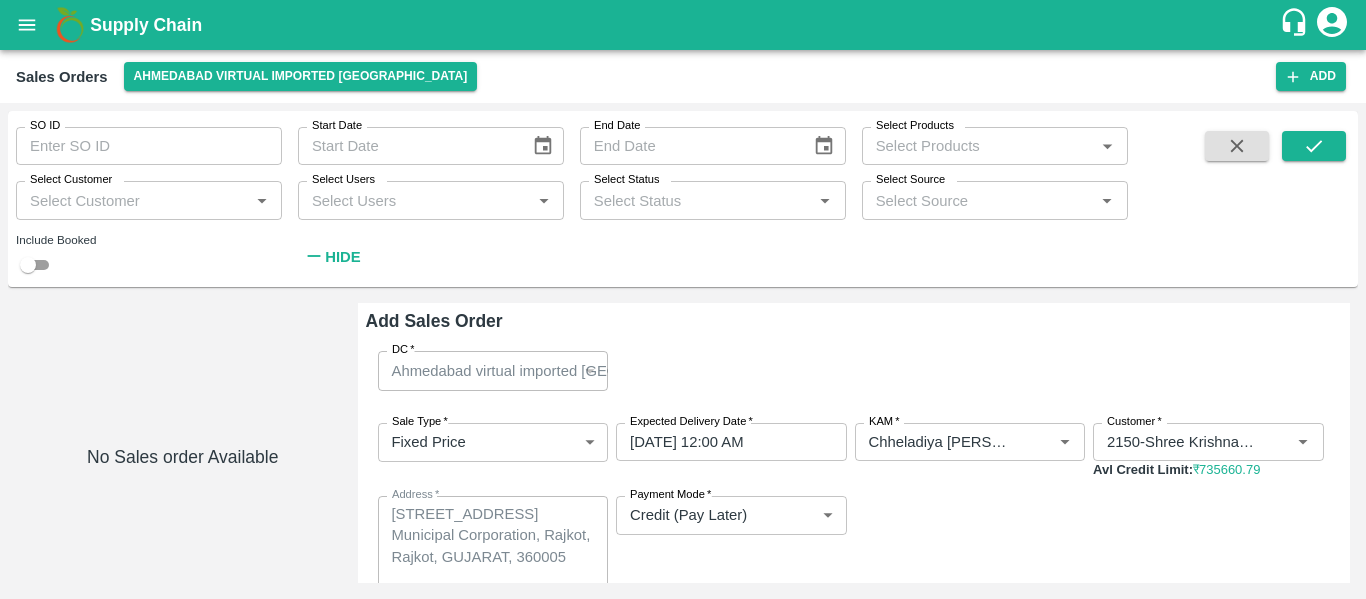 scroll, scrollTop: 0, scrollLeft: 0, axis: both 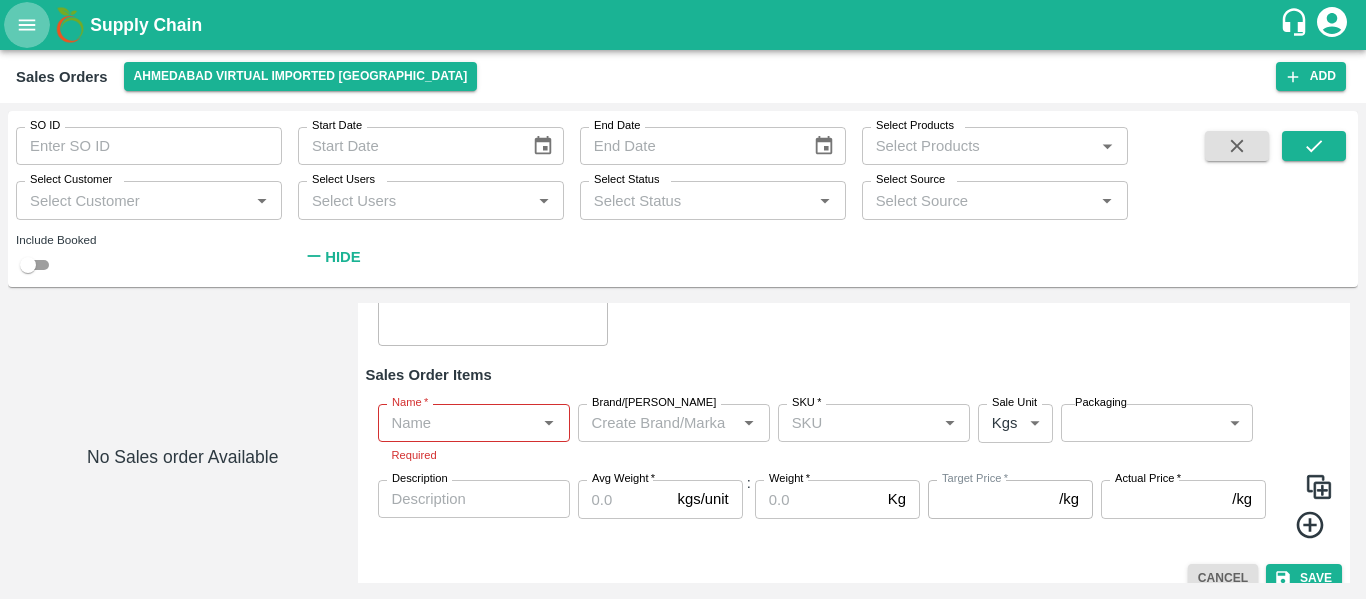 click 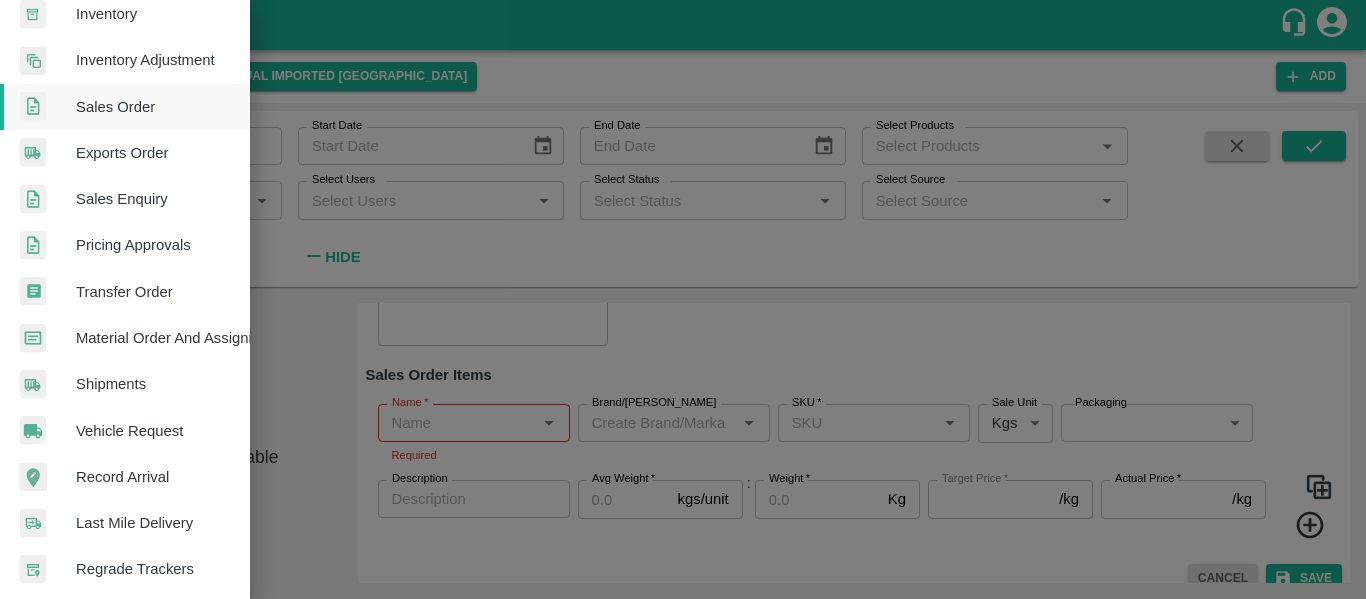 scroll, scrollTop: 391, scrollLeft: 0, axis: vertical 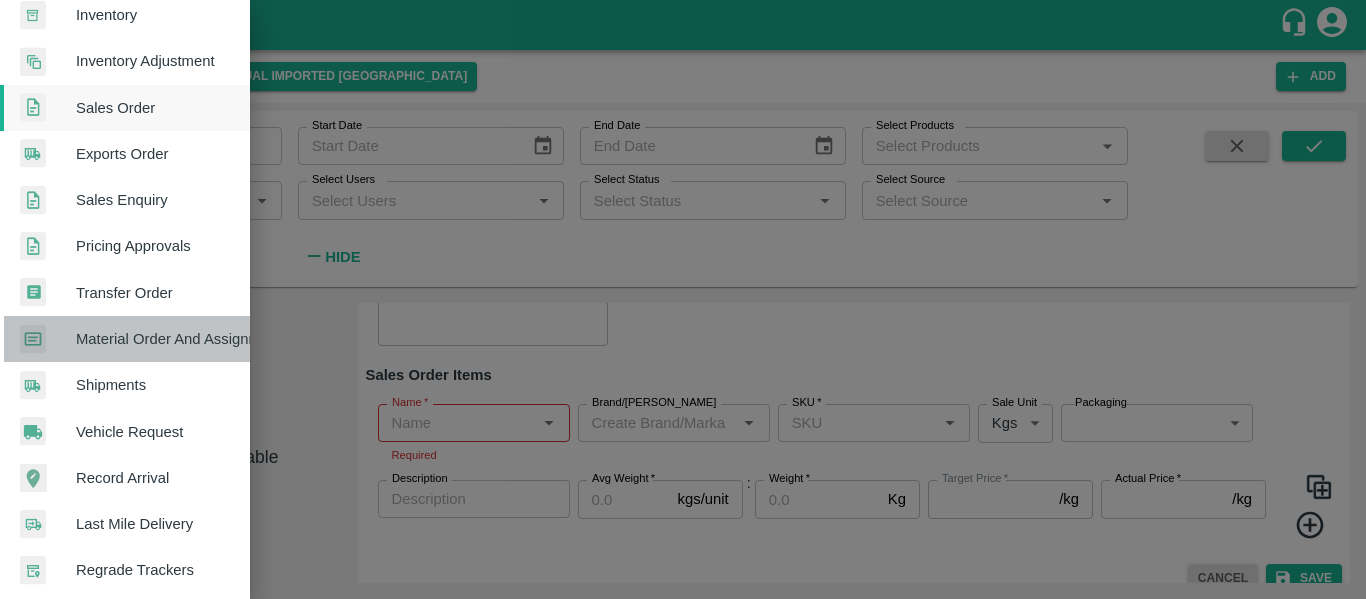 click on "Material Order And Assignment" at bounding box center (155, 339) 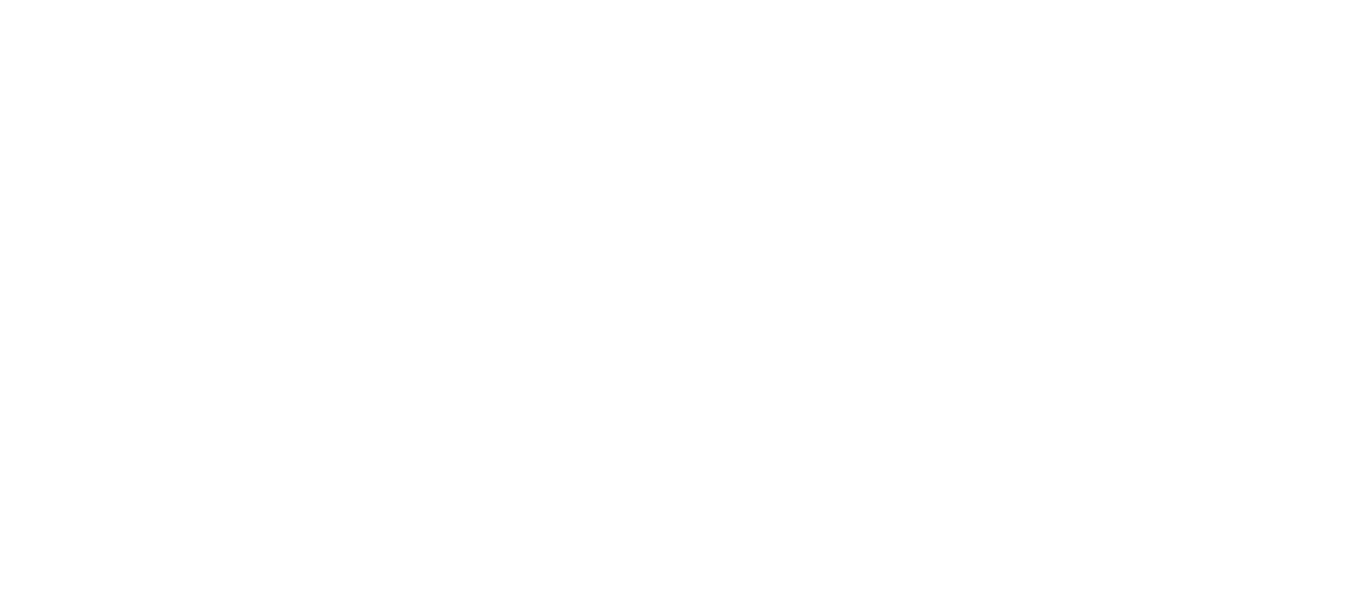 scroll, scrollTop: 0, scrollLeft: 0, axis: both 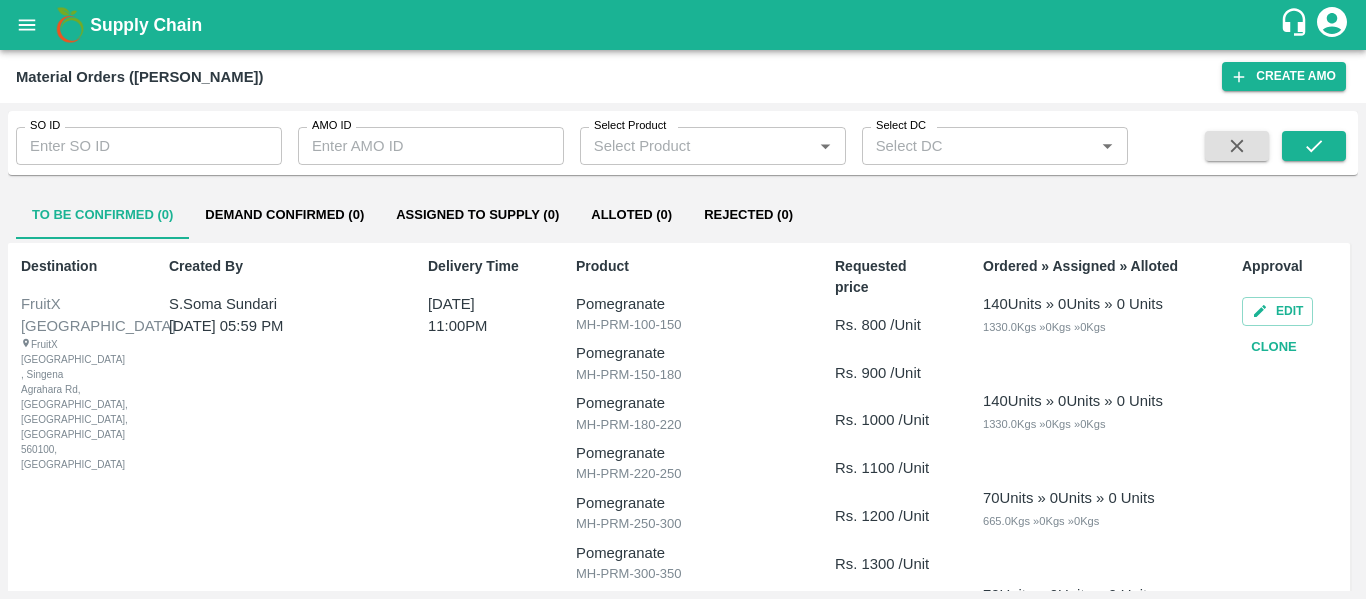 click on "Material Orders ([PERSON_NAME]) Create AMO" at bounding box center [683, 76] 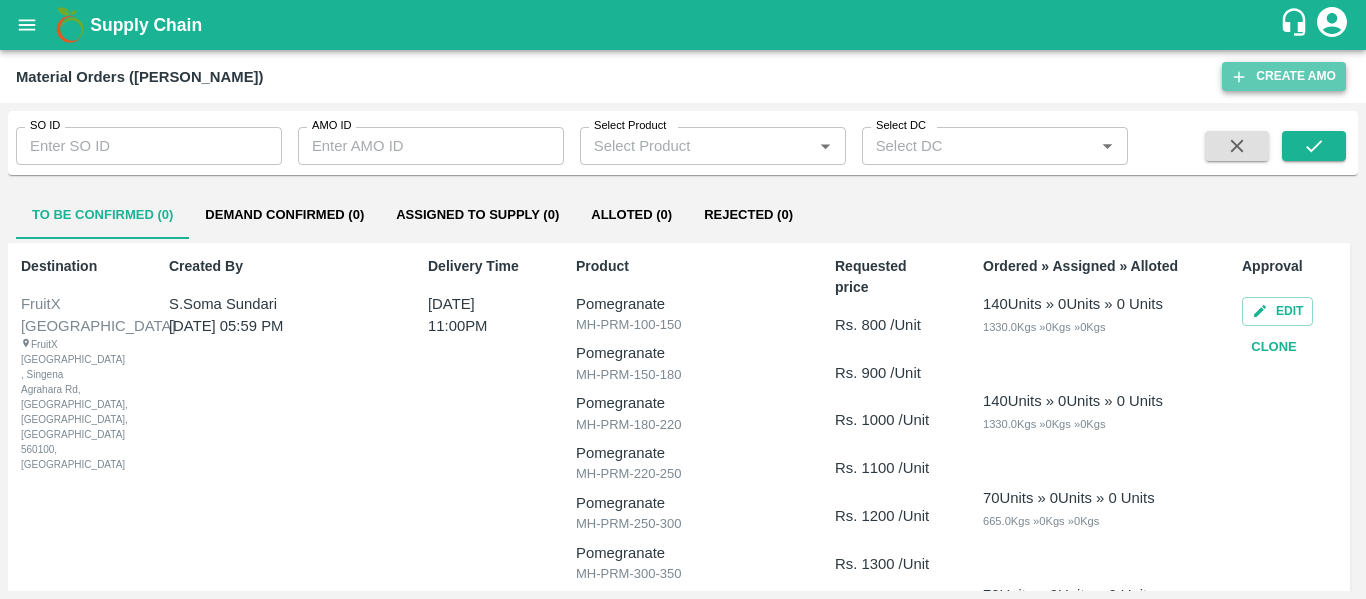 click on "Create AMO" at bounding box center (1284, 76) 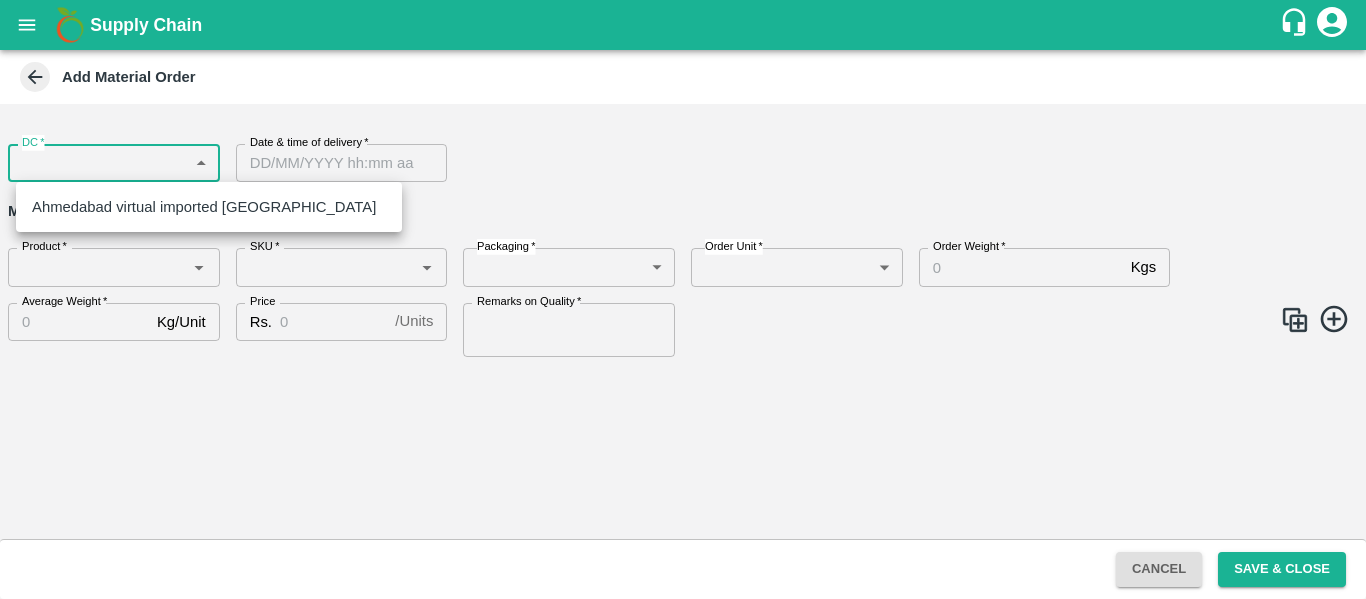 click on "Supply Chain Add Material Order DC   * ​ DC Date & time of delivery   * Date & time of delivery Material Order Items Product   * Product   * SKU   * SKU   * Packaging   * ​ Packaging Order Unit   * ​ Order Unit Order Weight   * Kgs Order Weight Average Weight   * Kg/Unit Average Weight Price Rs. / Units Price Remarks on Quality   * Remarks on Quality Cancel Save & Close Direct Customer [GEOGRAPHIC_DATA] virtual imported [GEOGRAPHIC_DATA] Chheladiya [PERSON_NAME] Logout [GEOGRAPHIC_DATA] virtual imported [GEOGRAPHIC_DATA]" at bounding box center [683, 299] 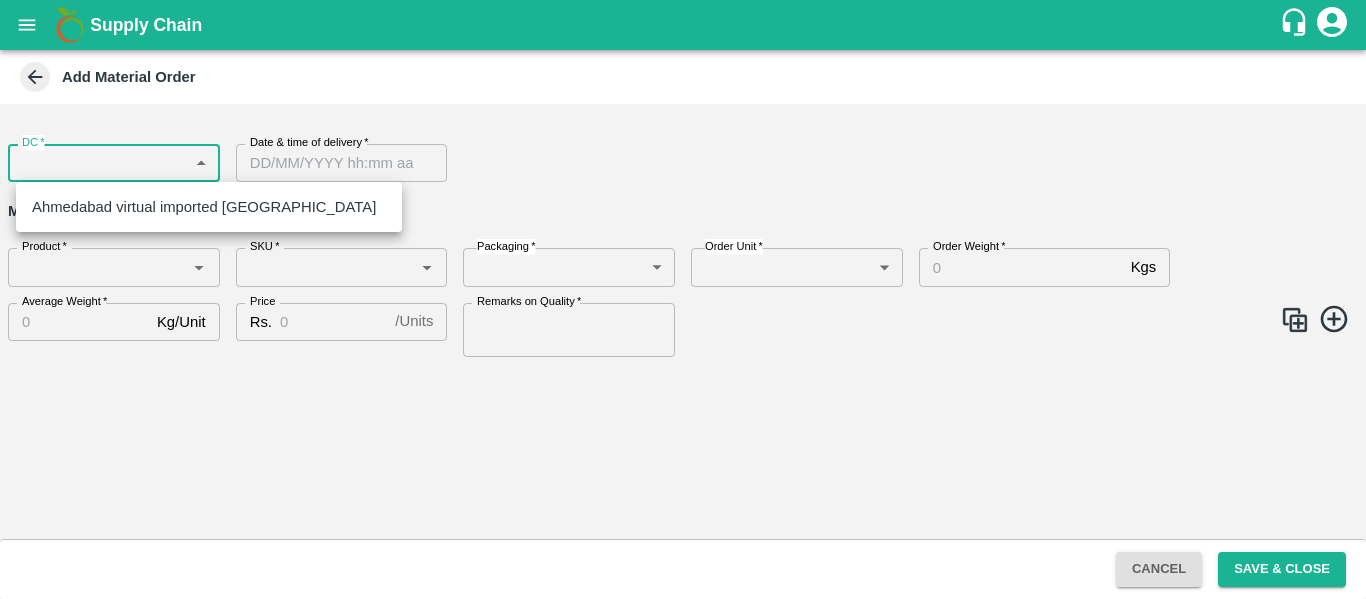 type 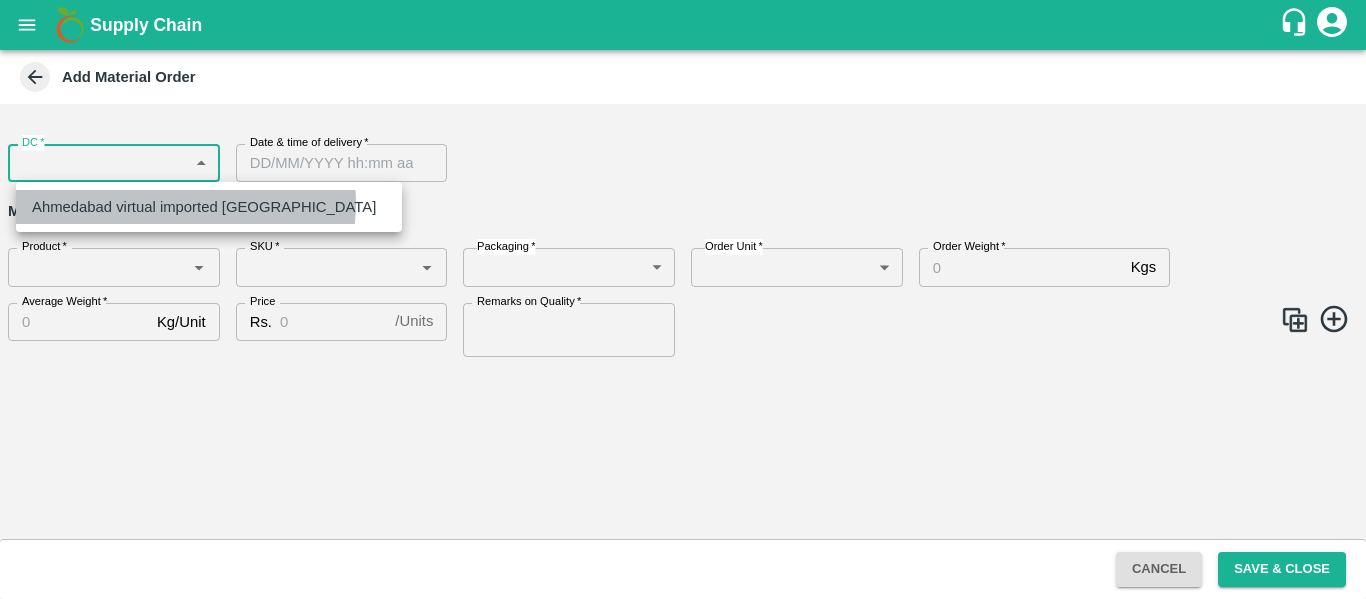click on "Ahmedabad virtual imported [GEOGRAPHIC_DATA]" at bounding box center (204, 207) 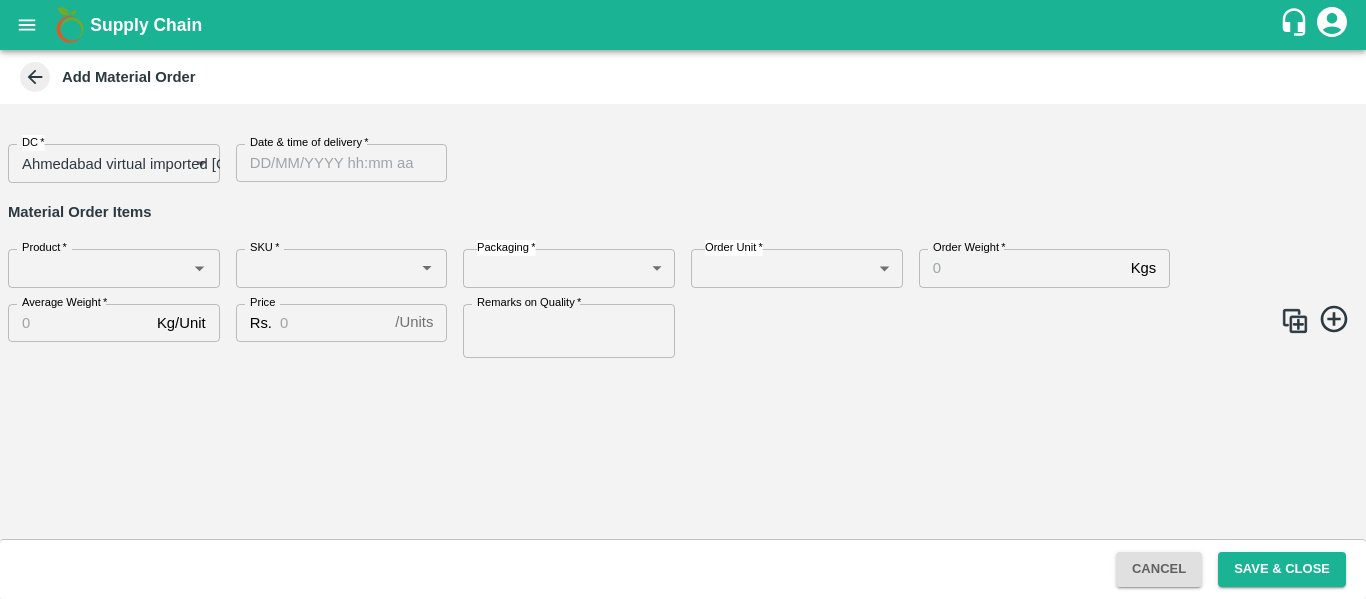 click on "Date & time of delivery   *" at bounding box center [309, 143] 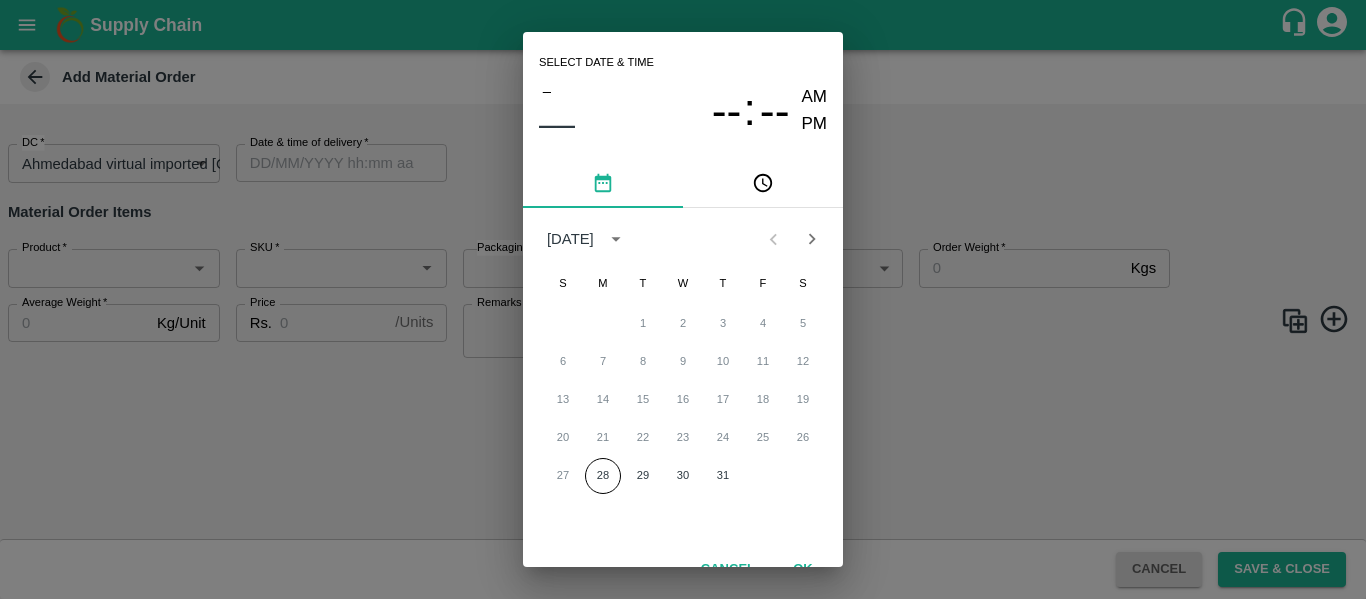 click on "Select date & time – –– -- : -- AM PM [DATE] S M T W T F S 1 2 3 4 5 6 7 8 9 10 11 12 13 14 15 16 17 18 19 20 21 22 23 24 25 26 27 28 29 30 31 Cancel OK" at bounding box center (683, 299) 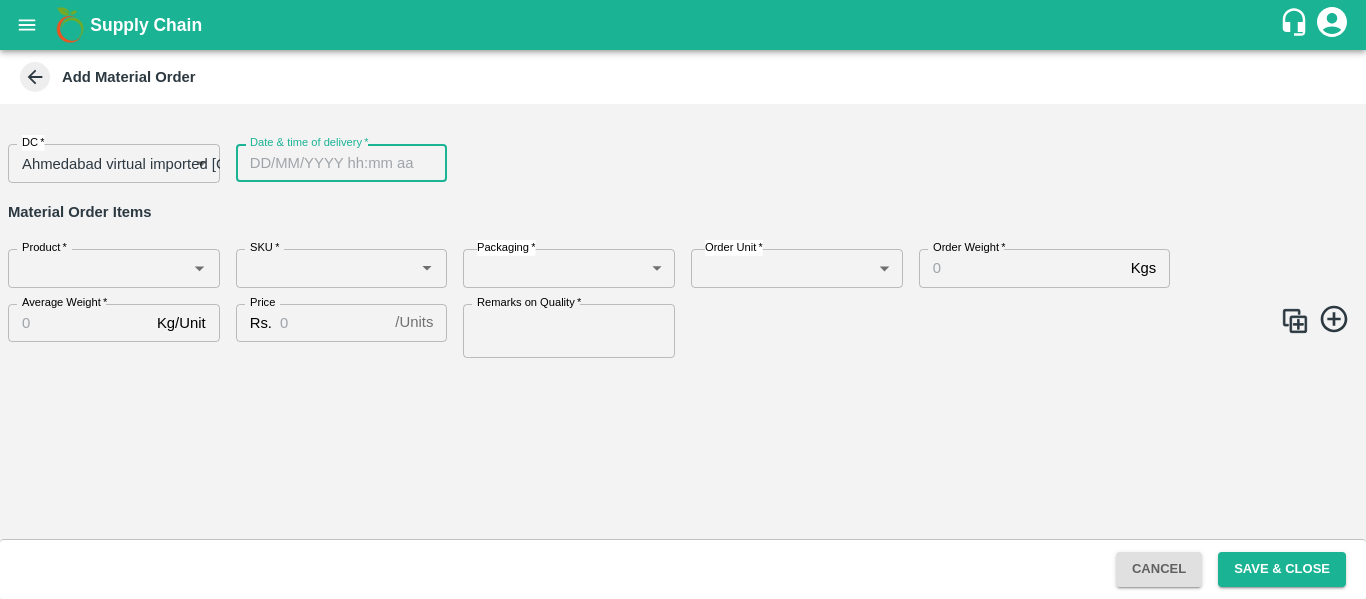 click on "Date & time of delivery   *" at bounding box center [335, 163] 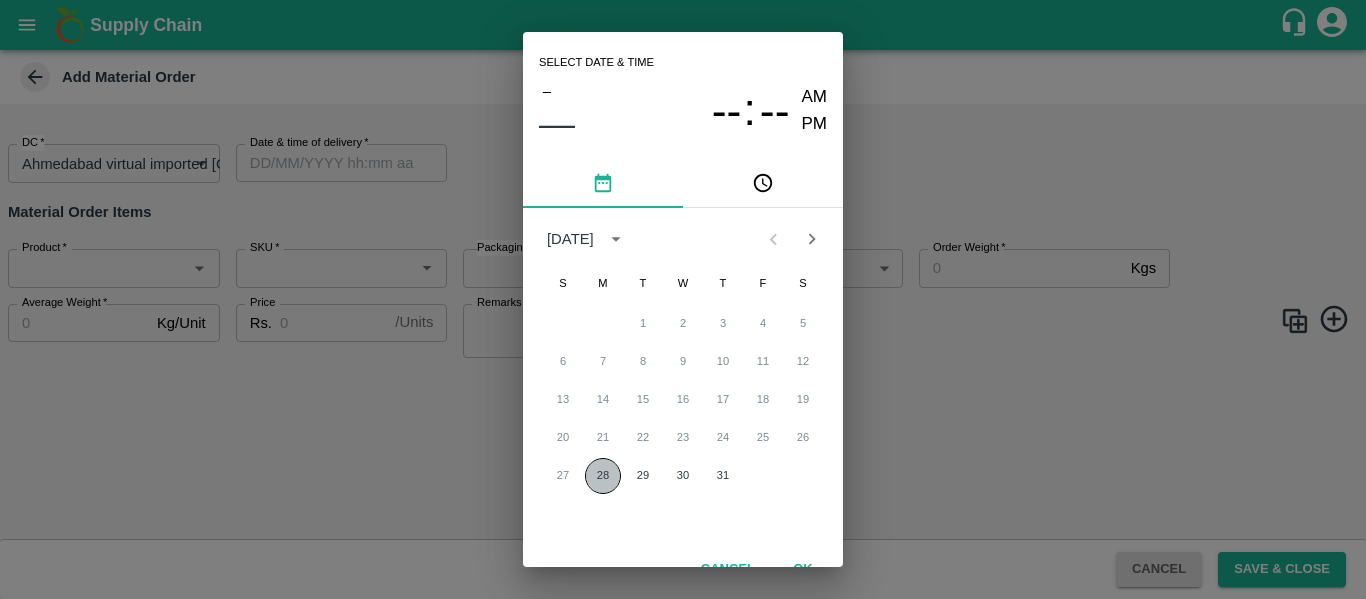 click on "28" at bounding box center (603, 476) 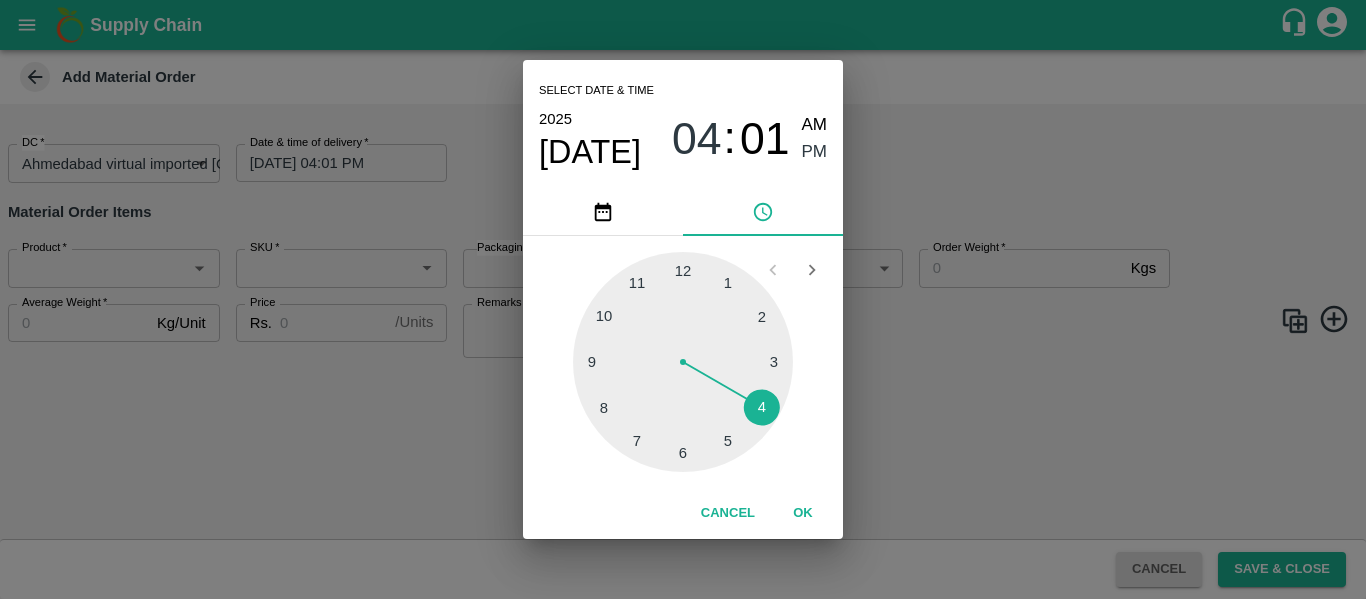 click at bounding box center [683, 362] 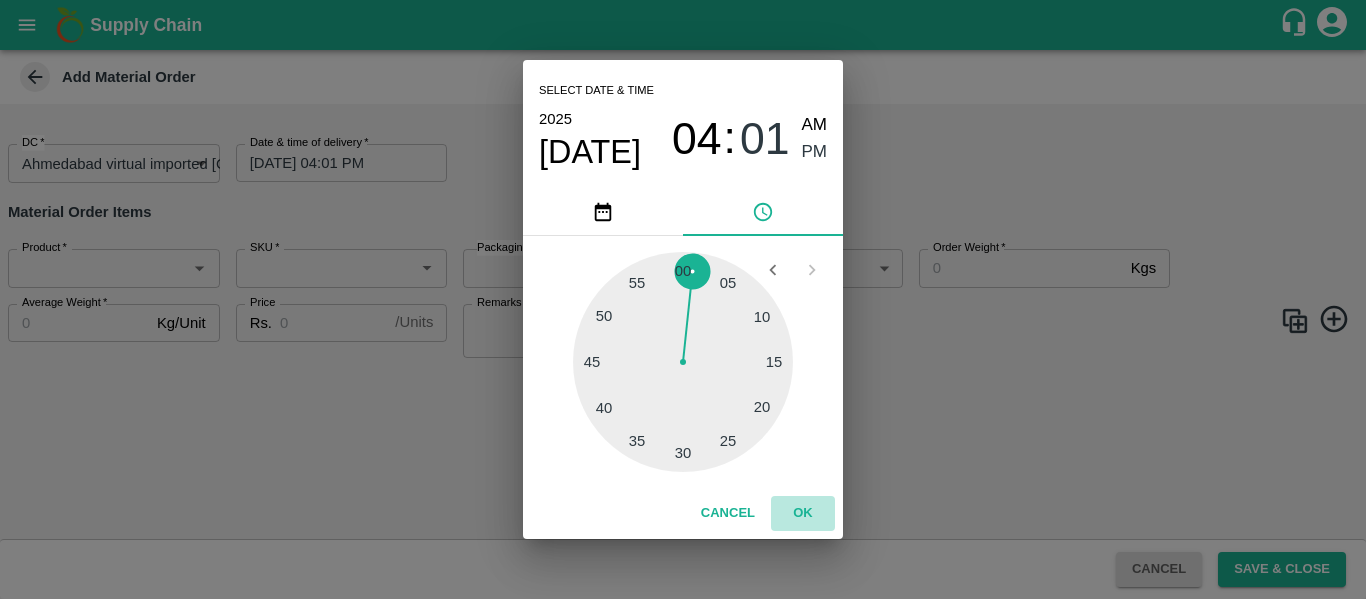 click on "OK" at bounding box center [803, 513] 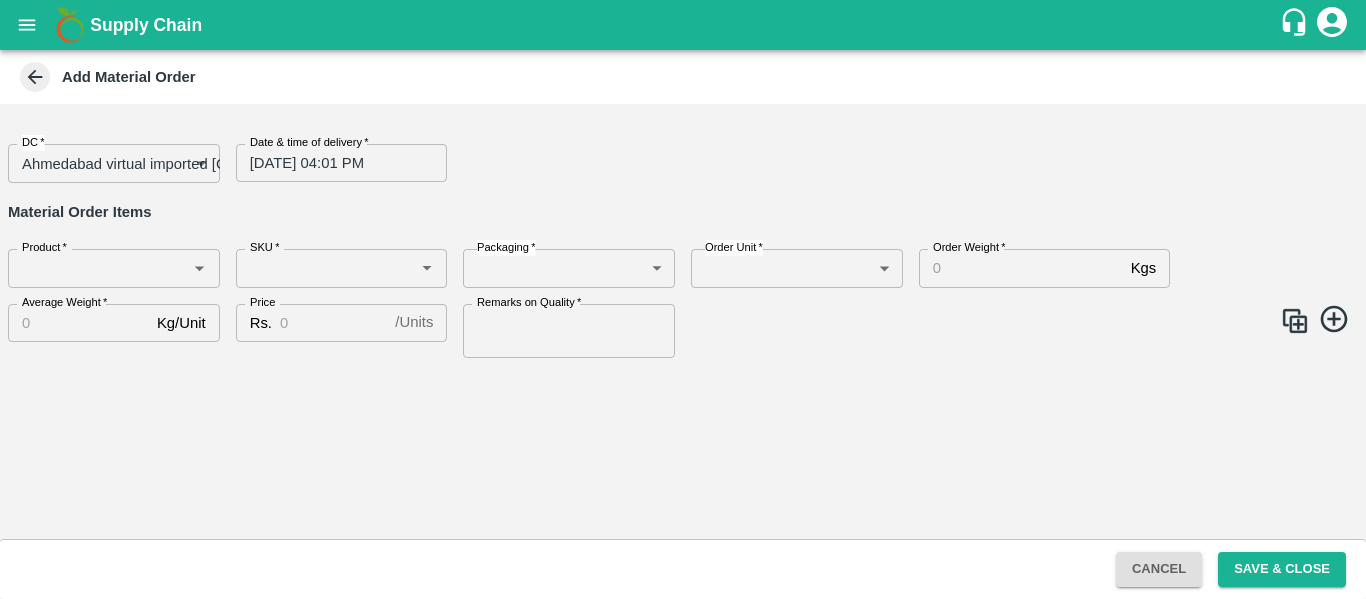 click on "OK" at bounding box center (803, 513) 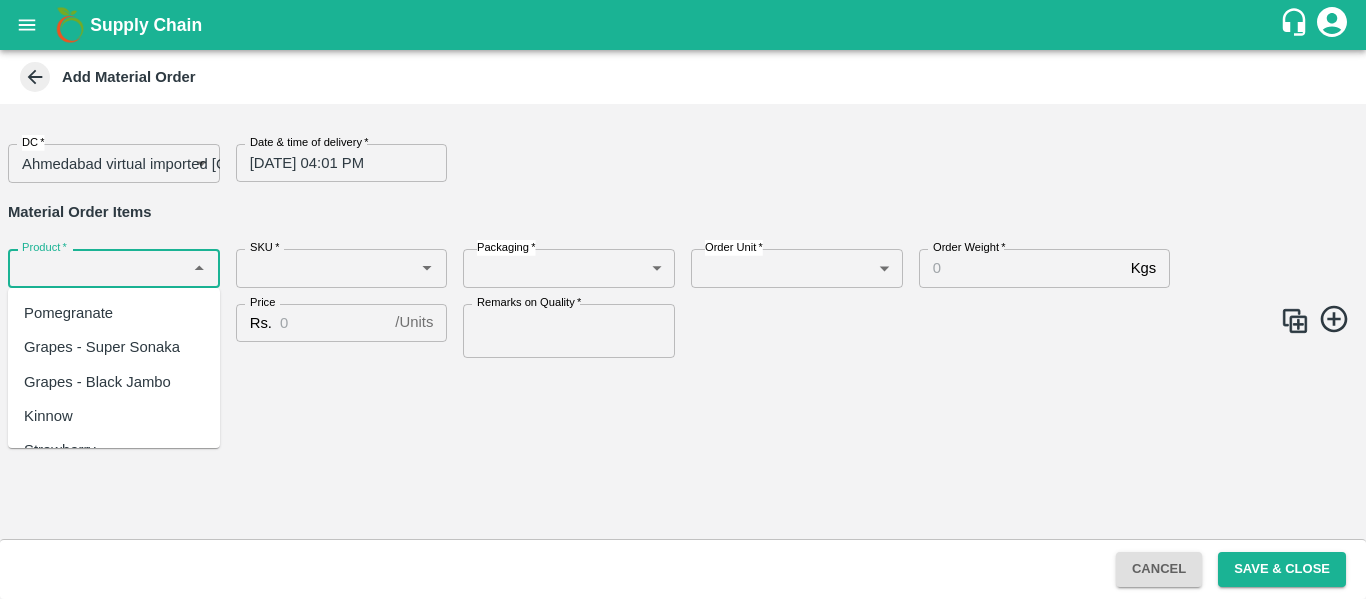 click on "Product   *" at bounding box center (97, 268) 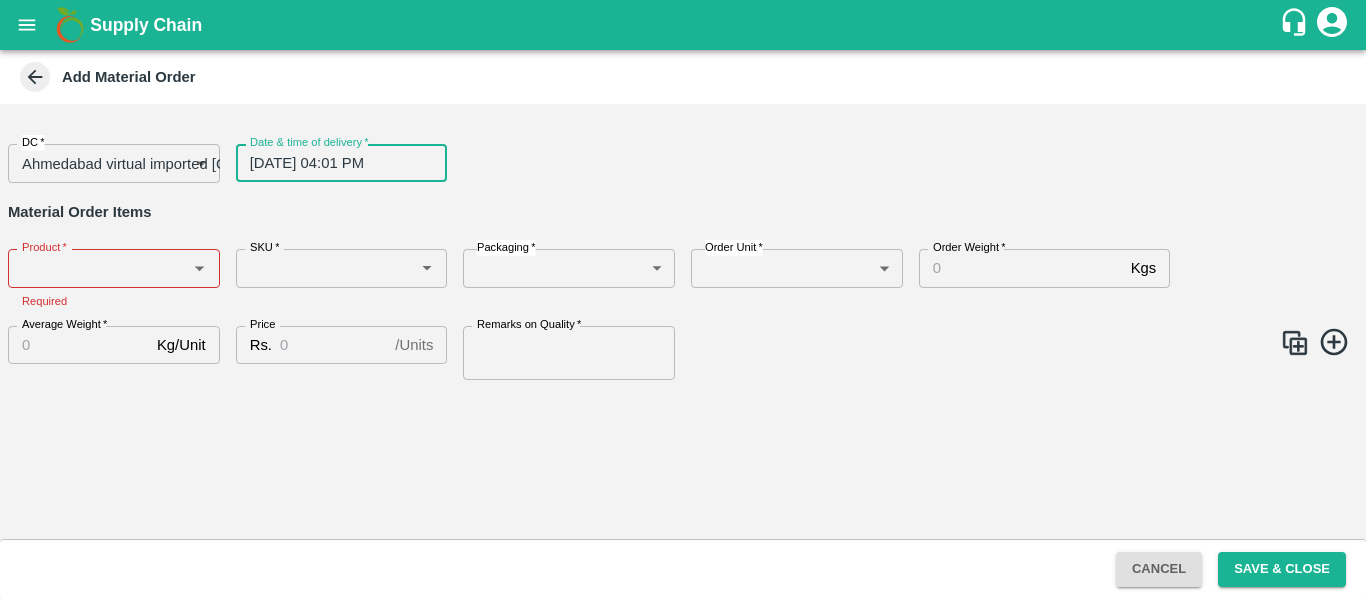 click on "[DATE] 04:01 PM" at bounding box center [335, 163] 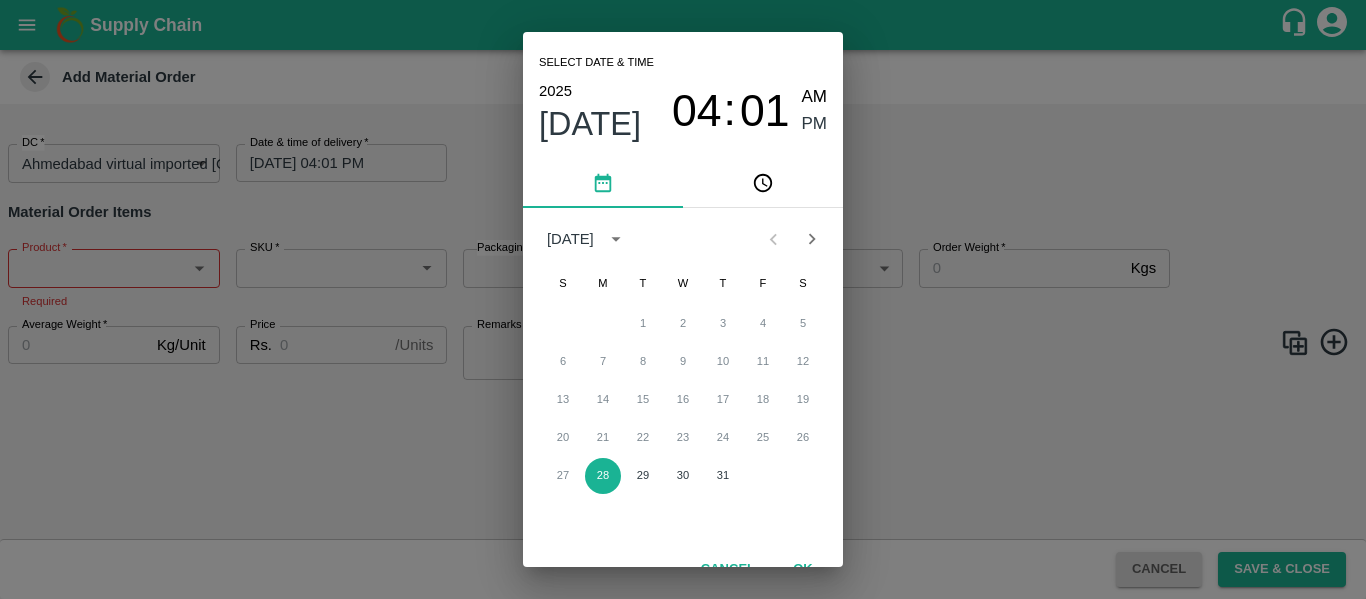 click on "27 28 29 30 31" at bounding box center [683, 476] 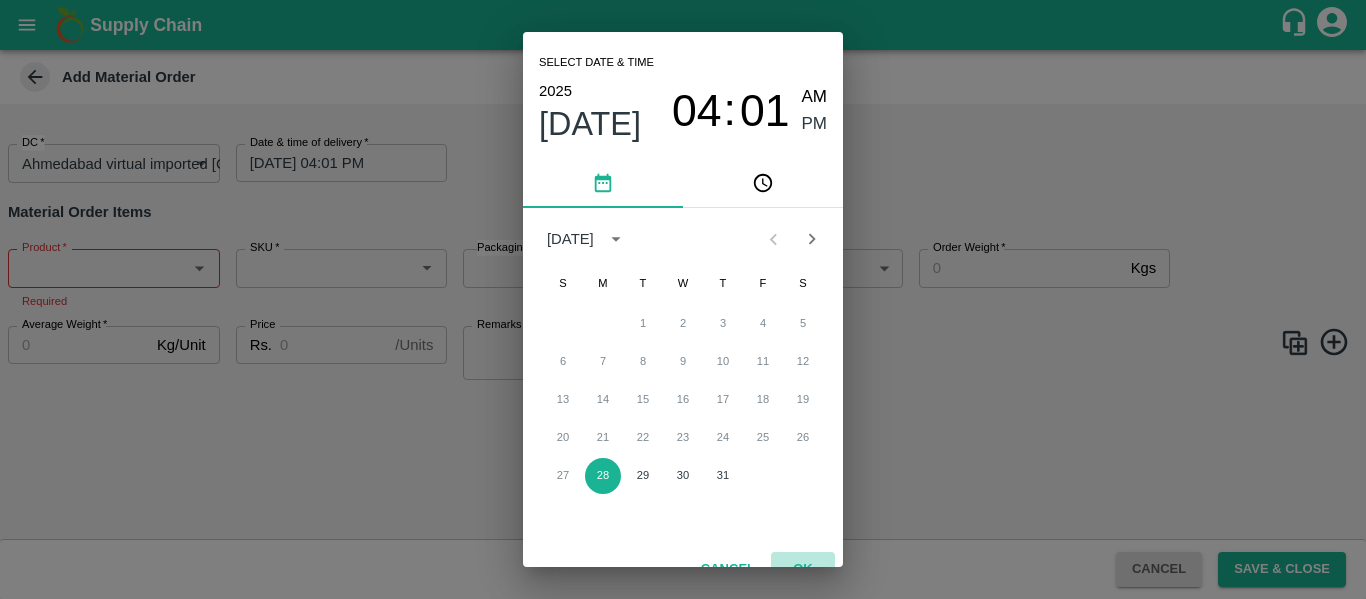 click on "OK" at bounding box center (803, 569) 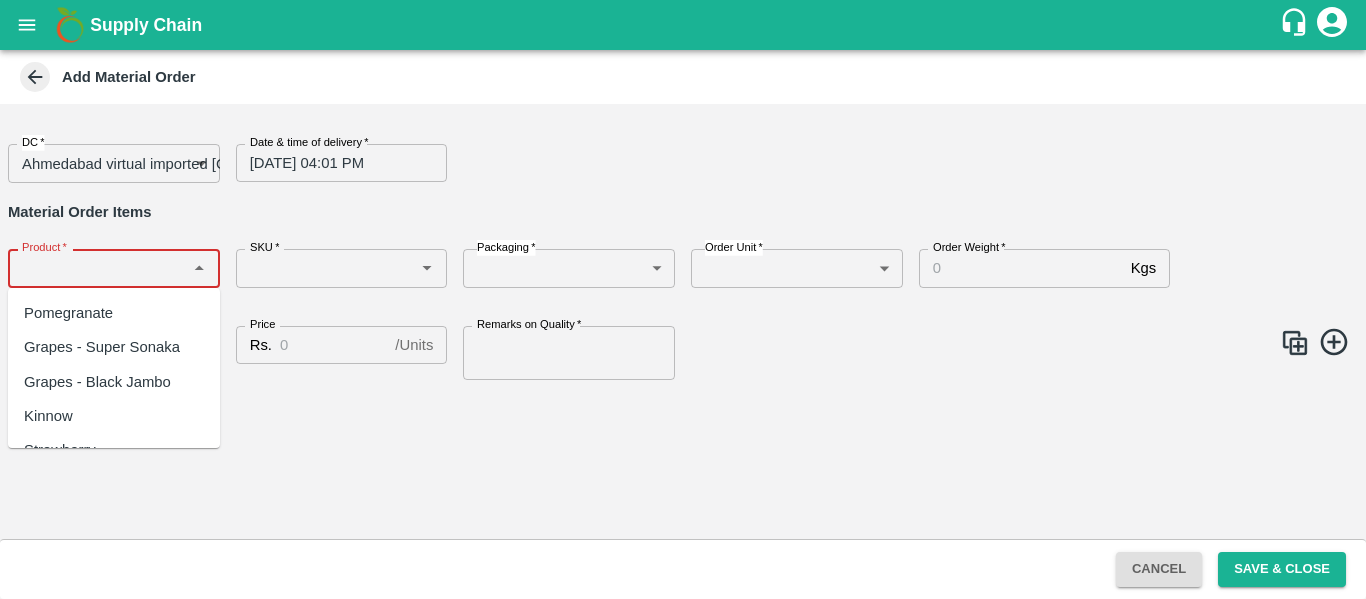 click on "Product   *" at bounding box center [97, 268] 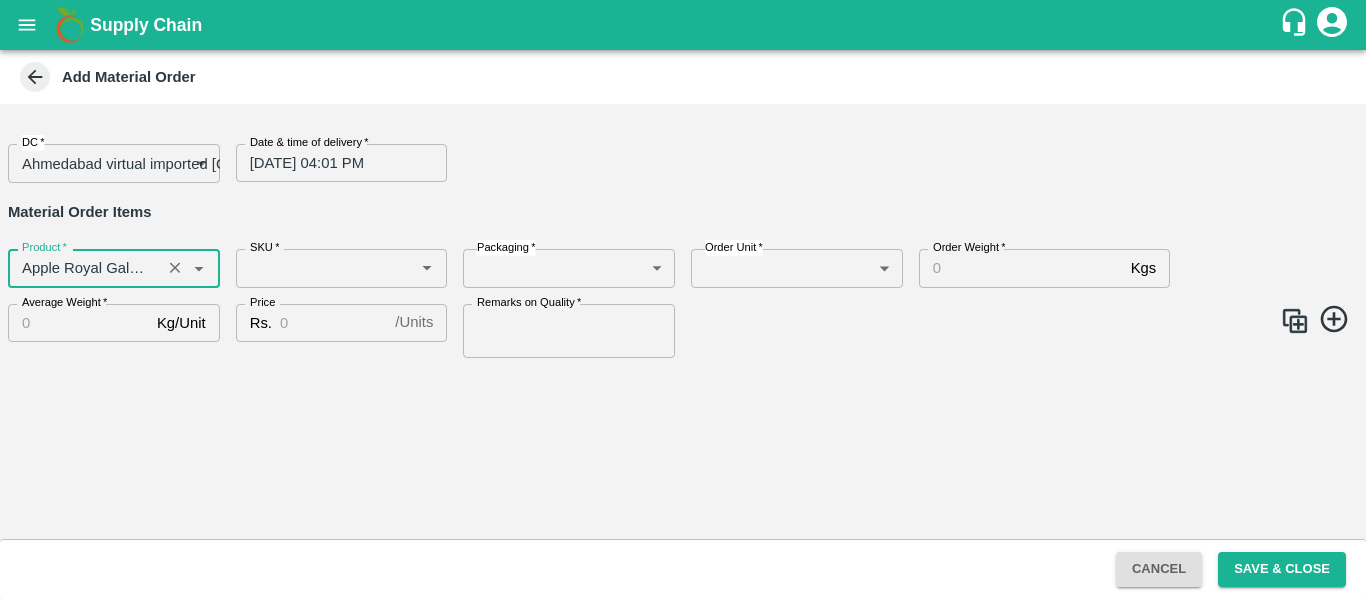type on "Apple Royal Gala [GEOGRAPHIC_DATA]" 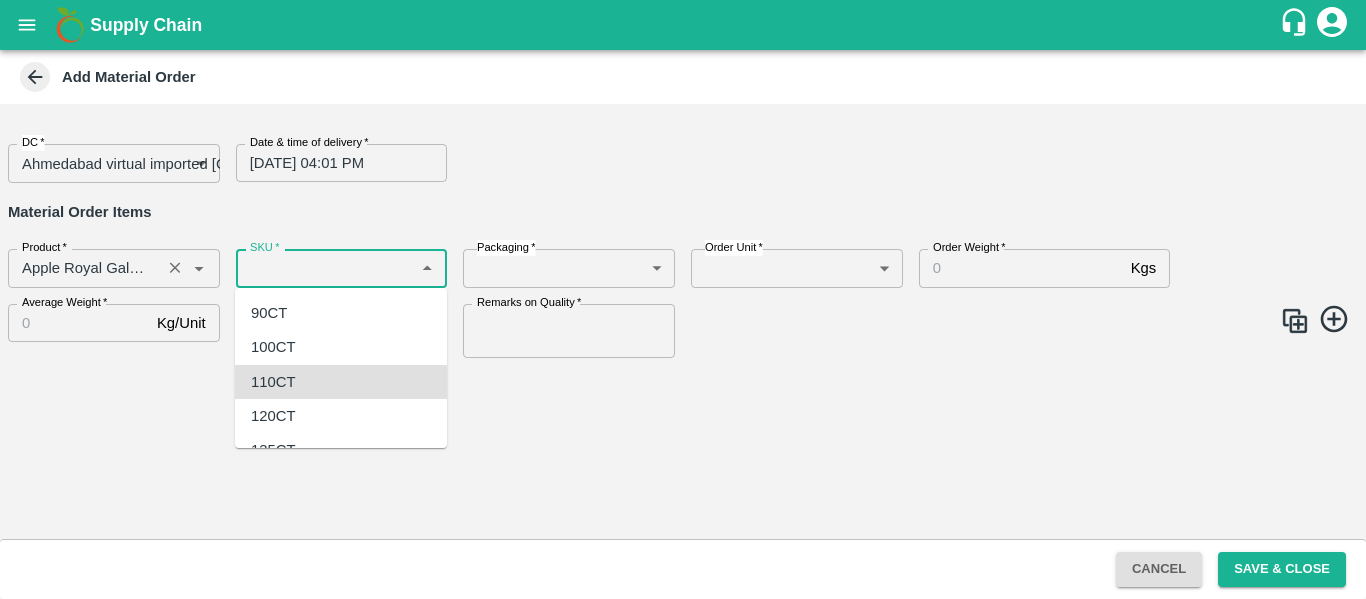 type on "110CT" 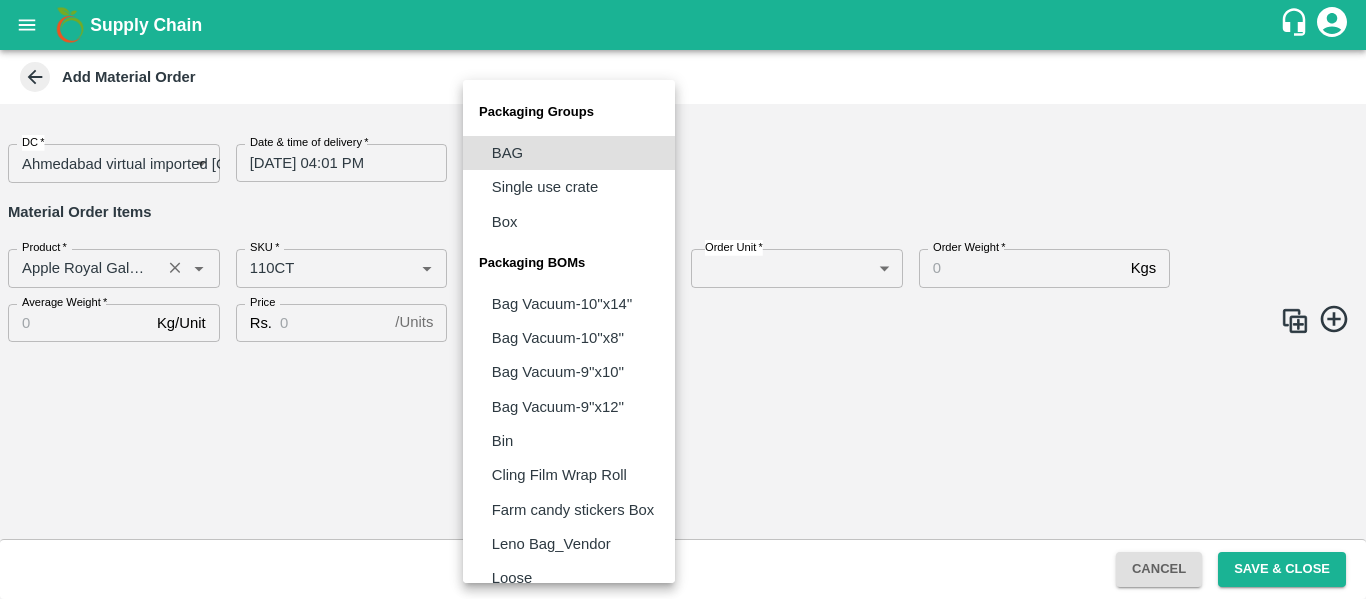 type 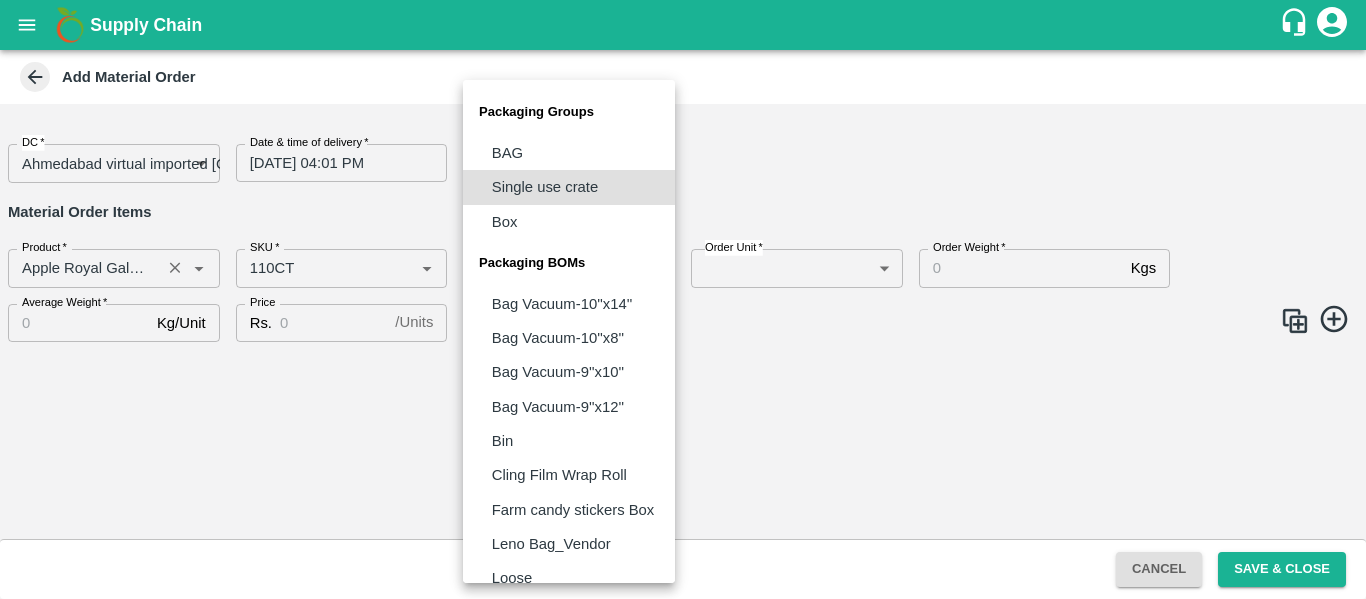type 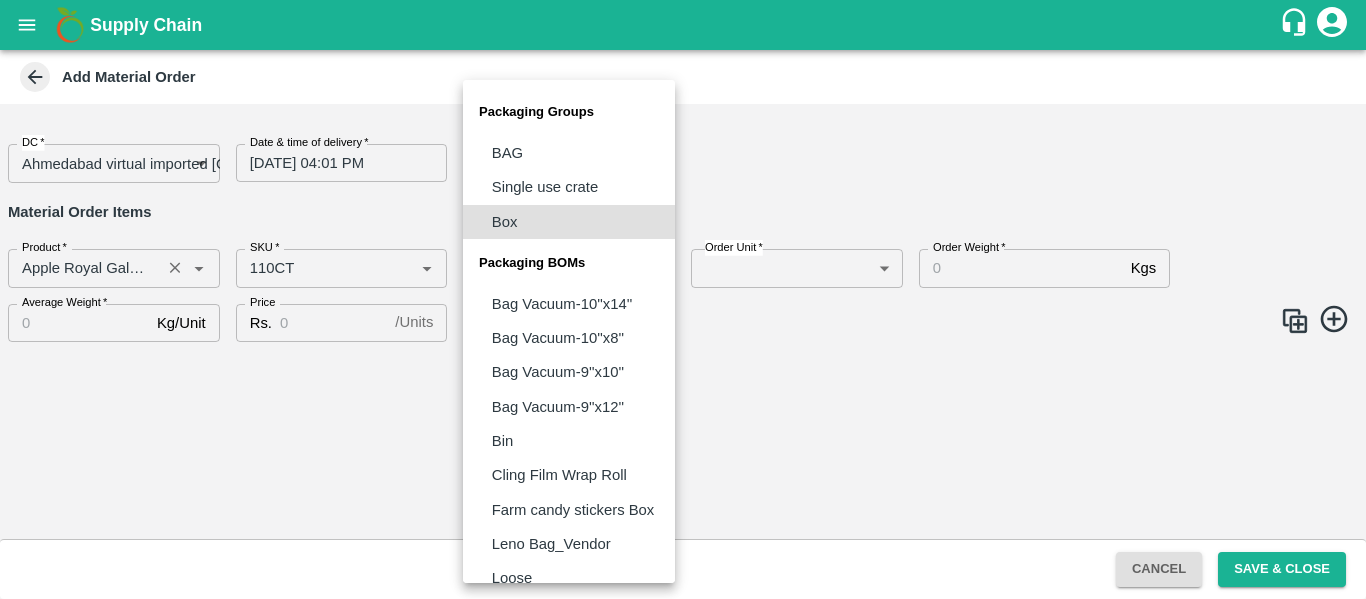type 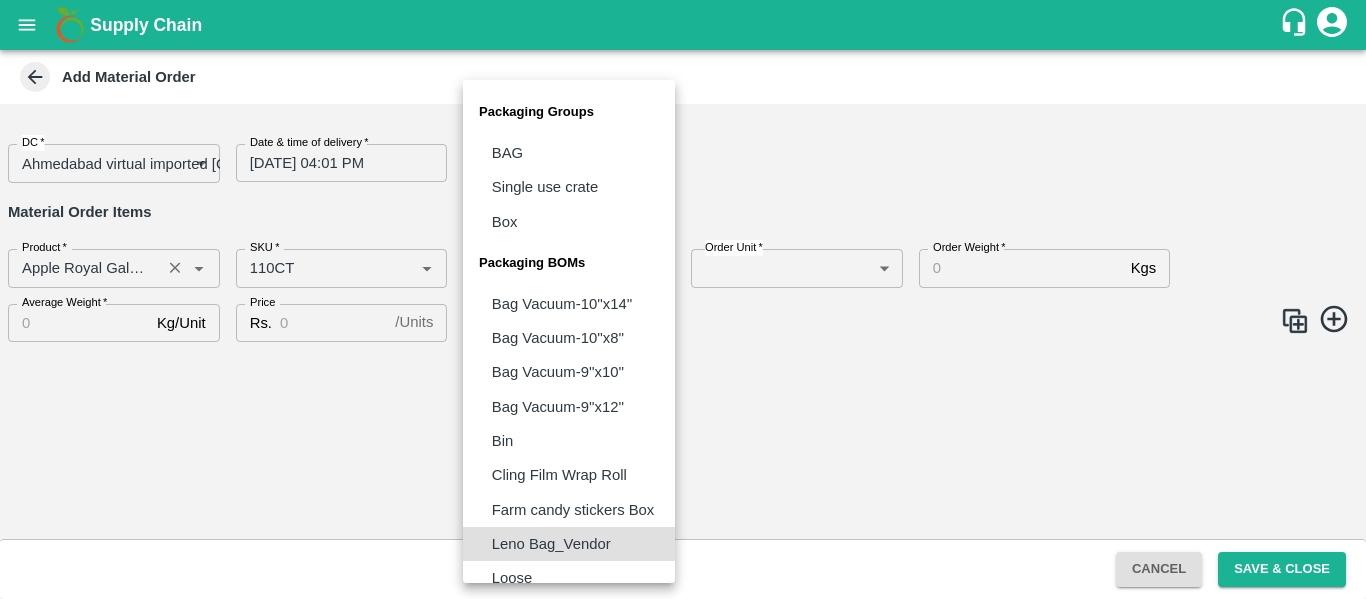 type 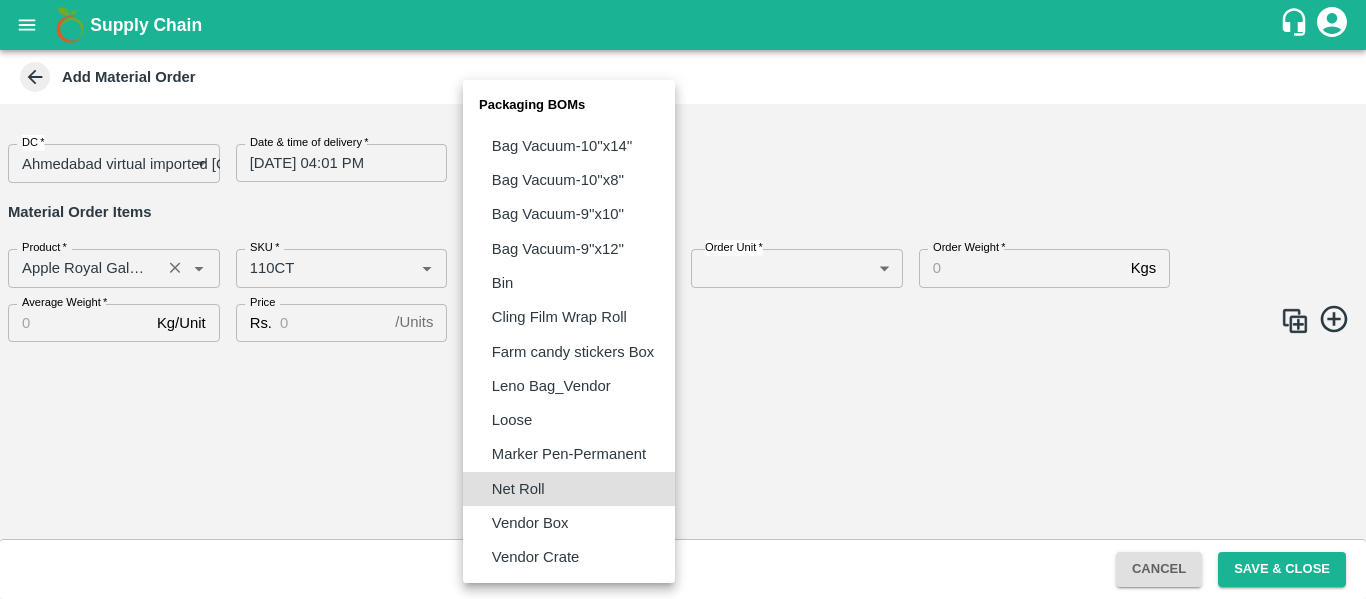 type 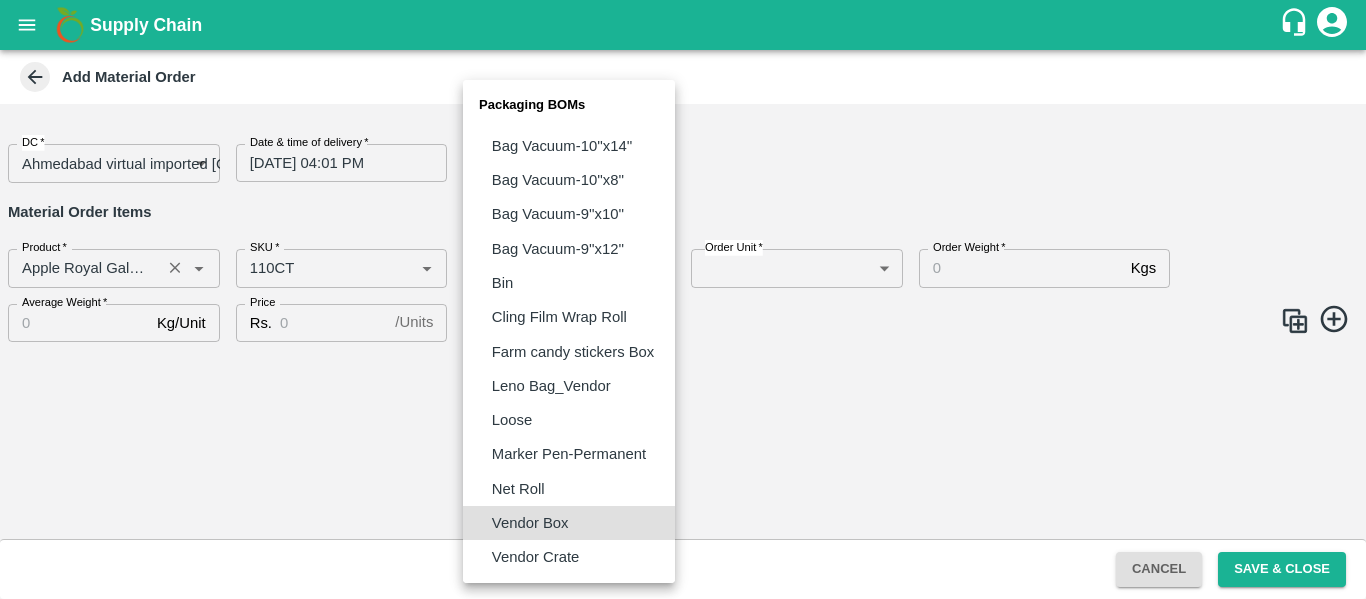 type 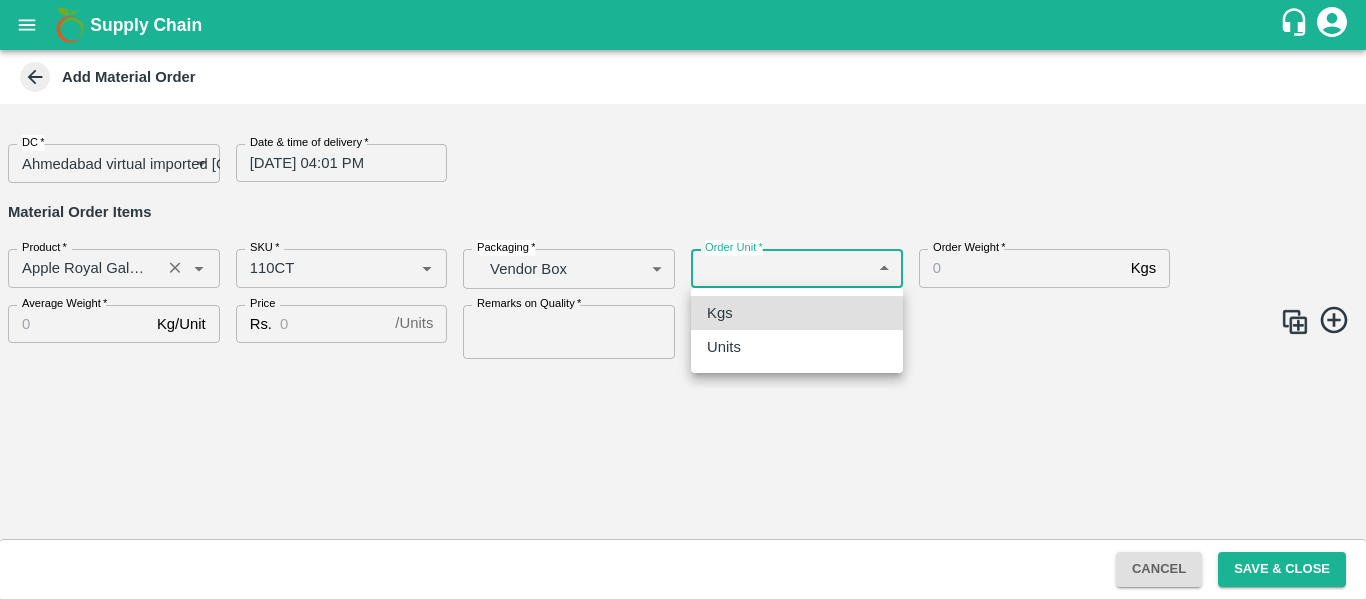 type 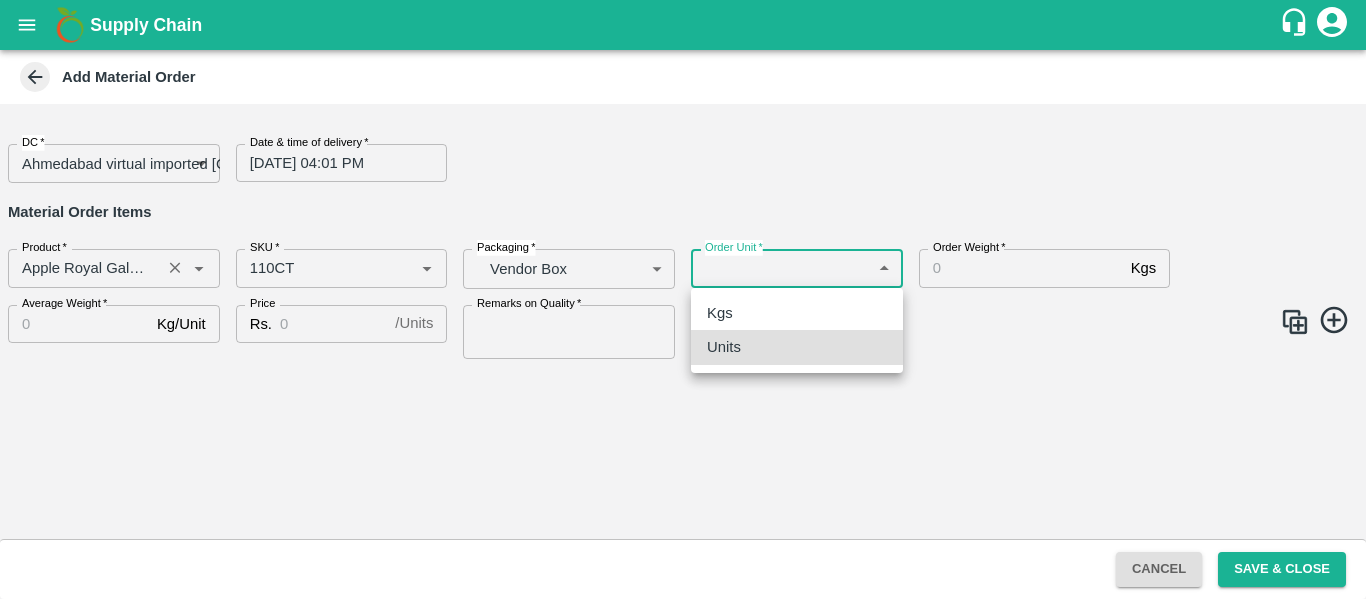 type 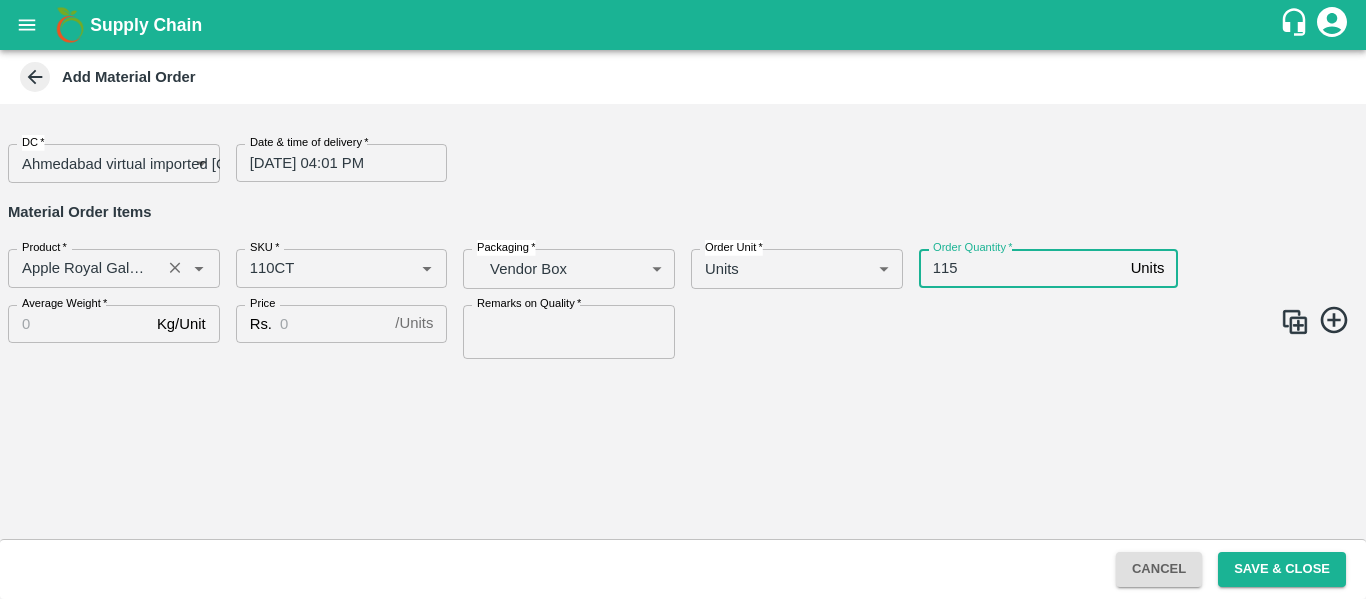 type on "115" 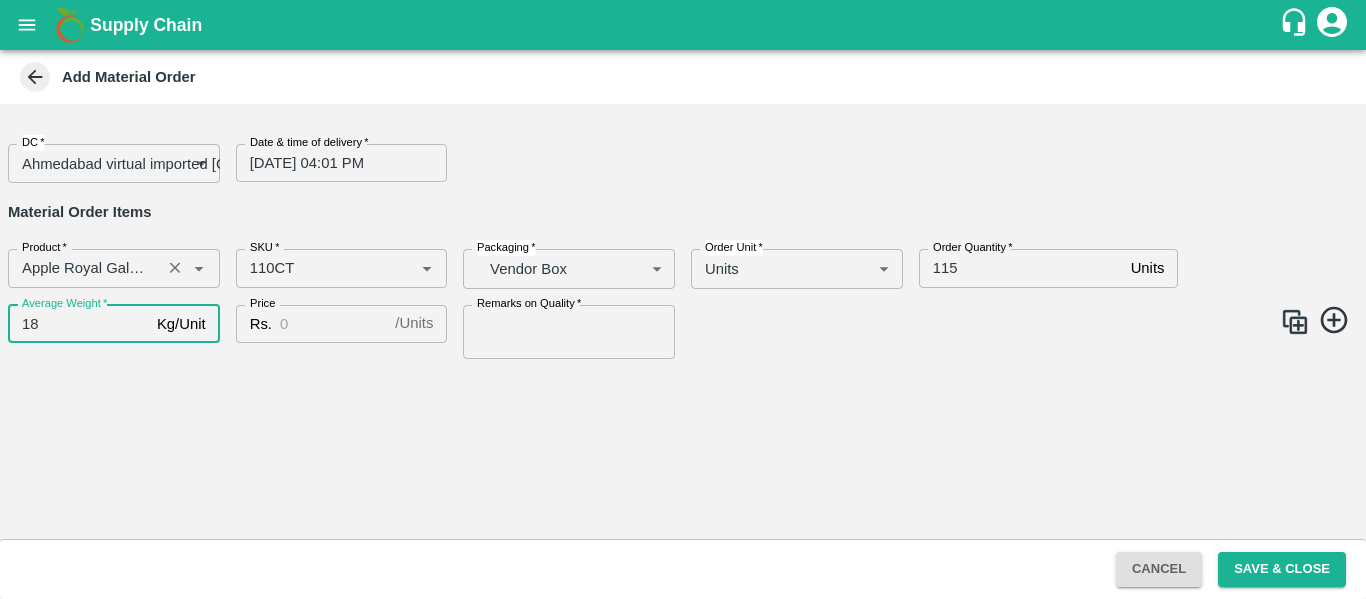 type on "18" 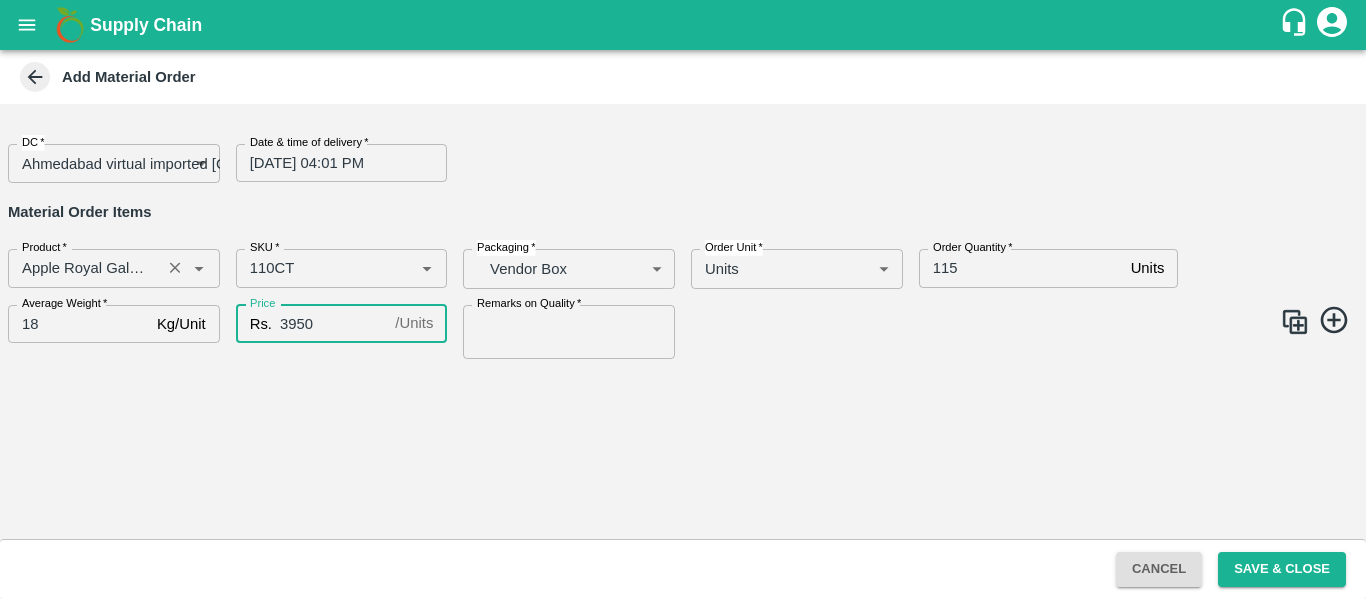 type on "3950" 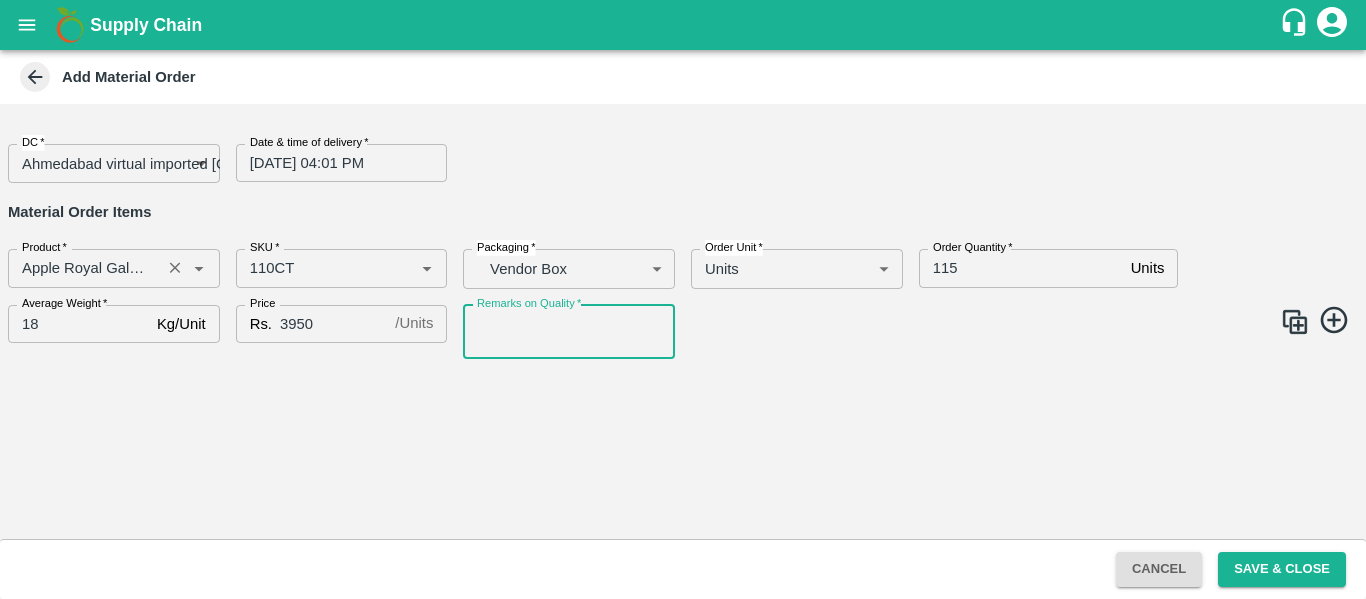 type on "," 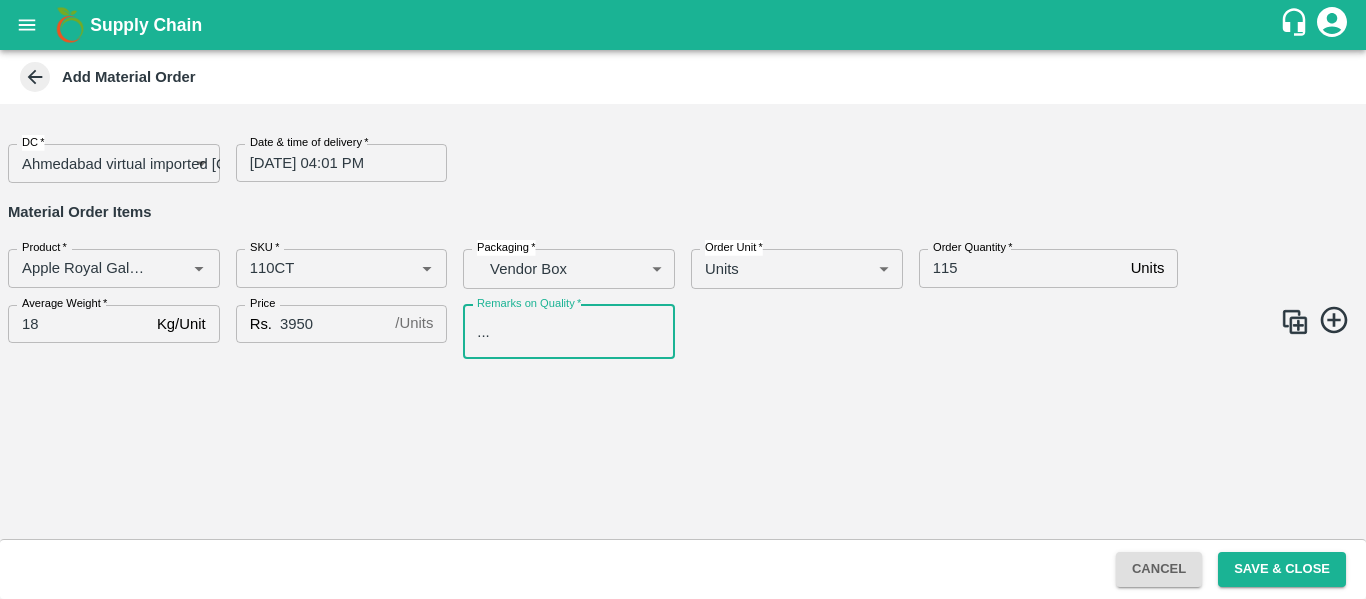 type on "..." 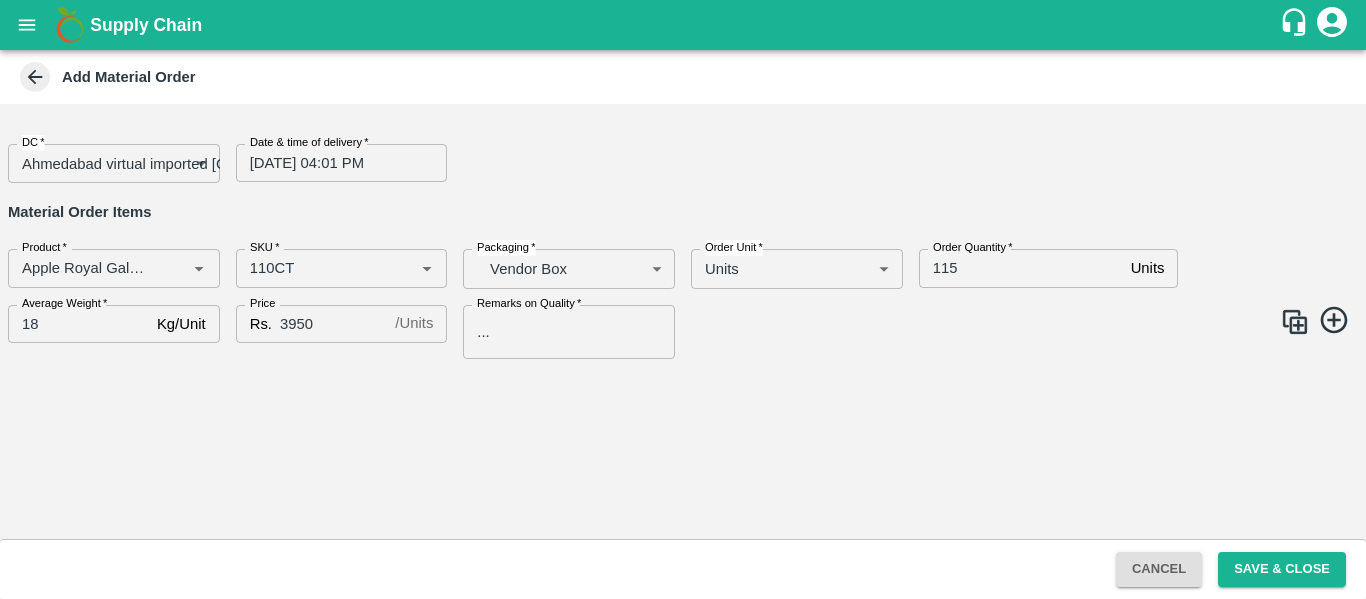 click 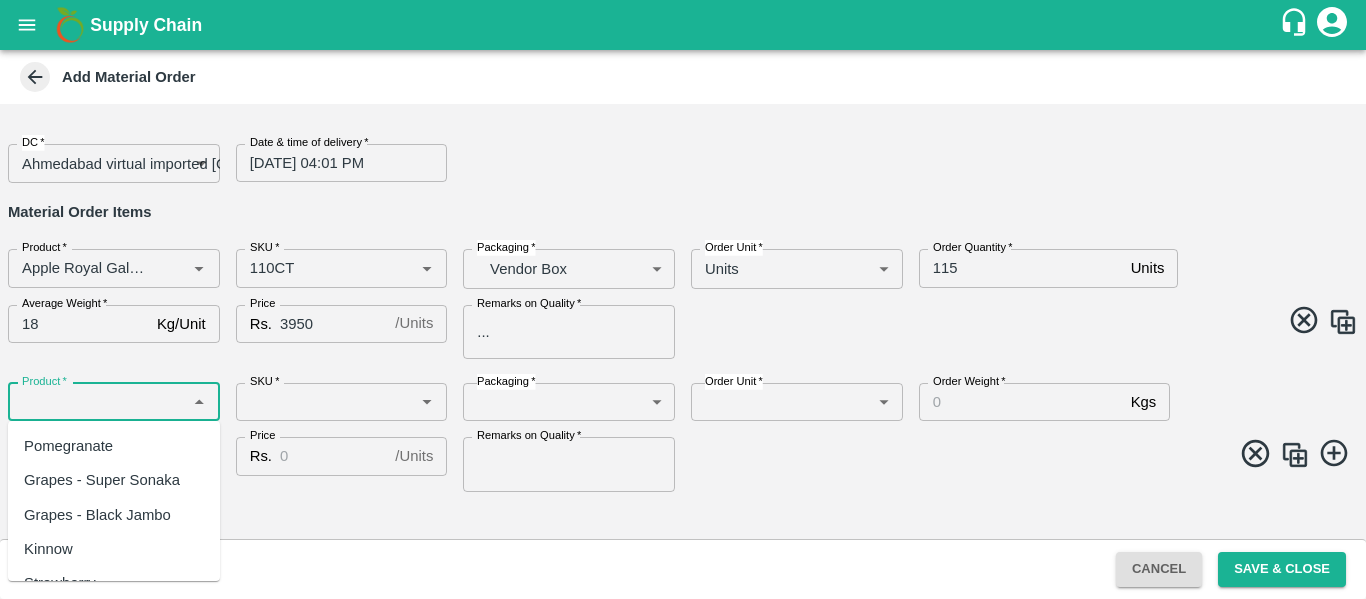 click on "Product   *" at bounding box center (97, 402) 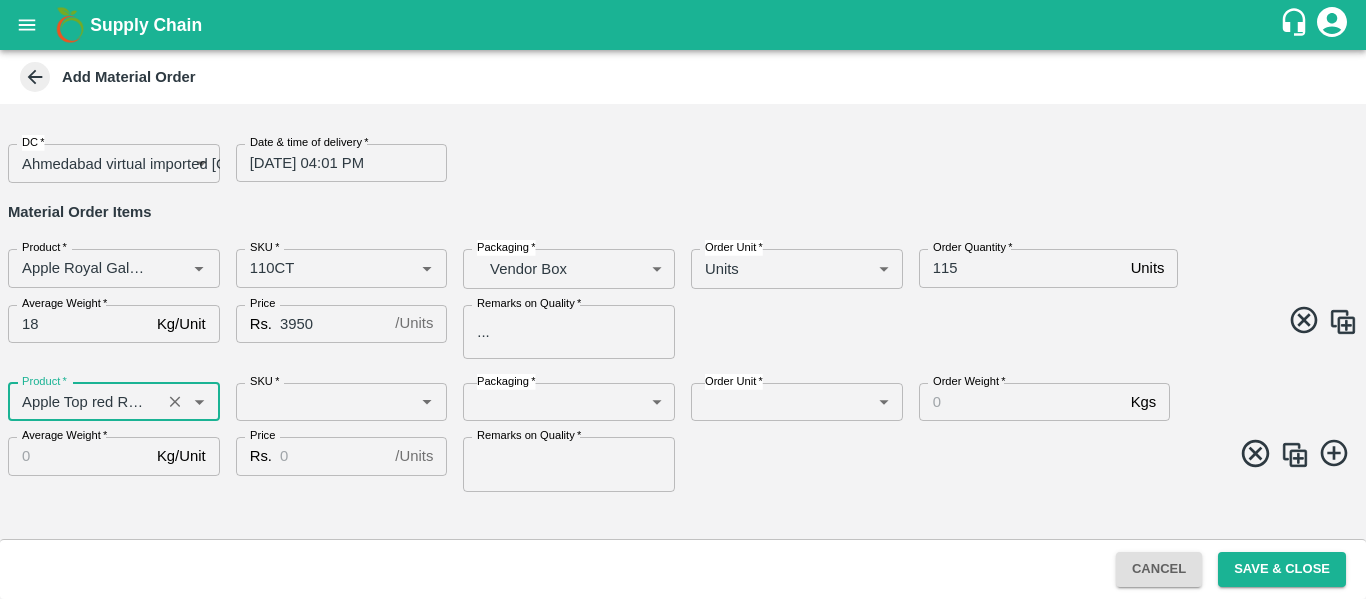 type on "Apple Top red RD SA" 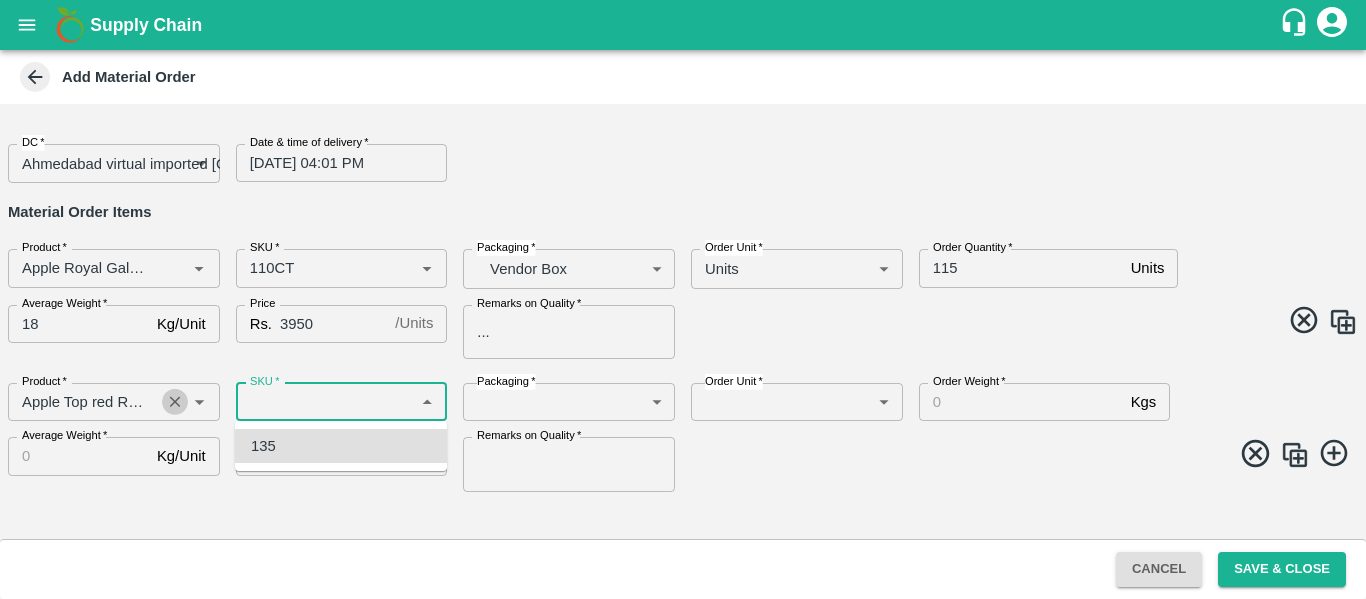 click 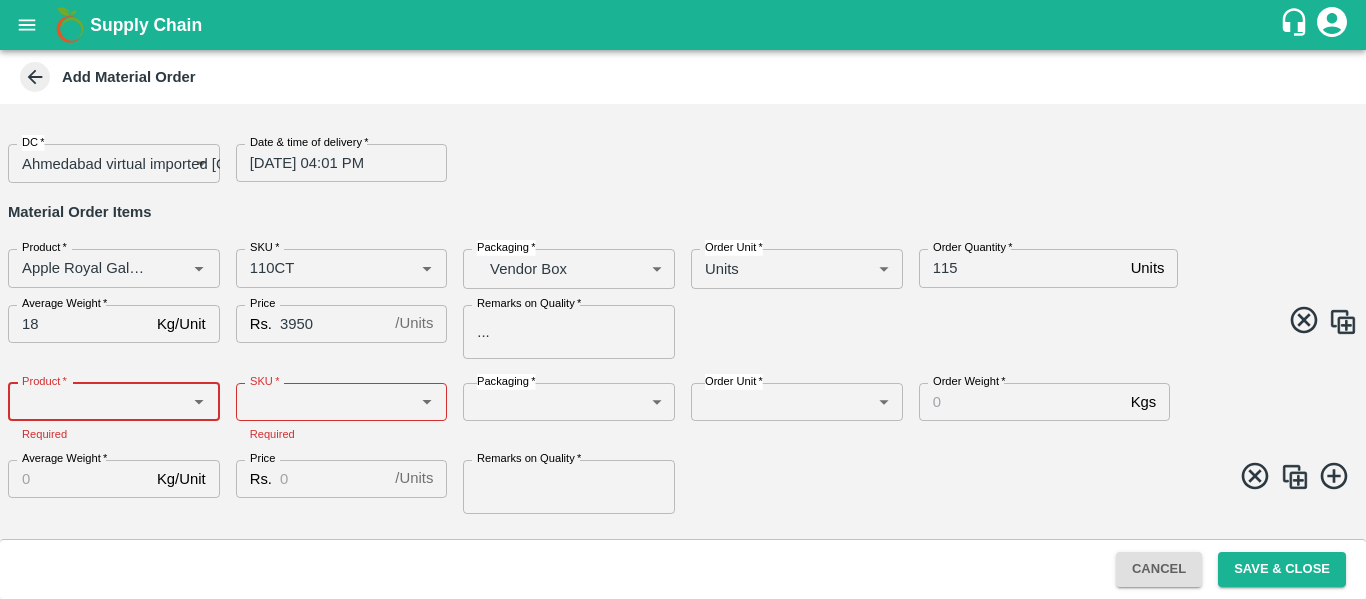 scroll, scrollTop: 0, scrollLeft: 0, axis: both 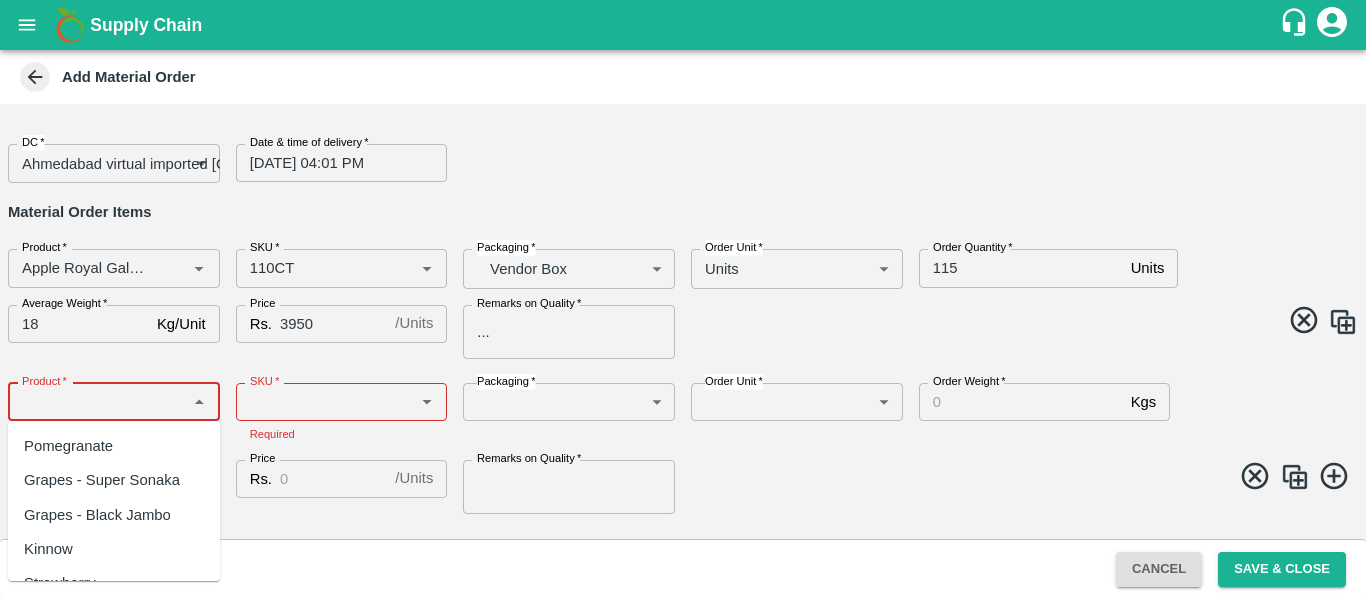 click on "Product   *" at bounding box center [97, 402] 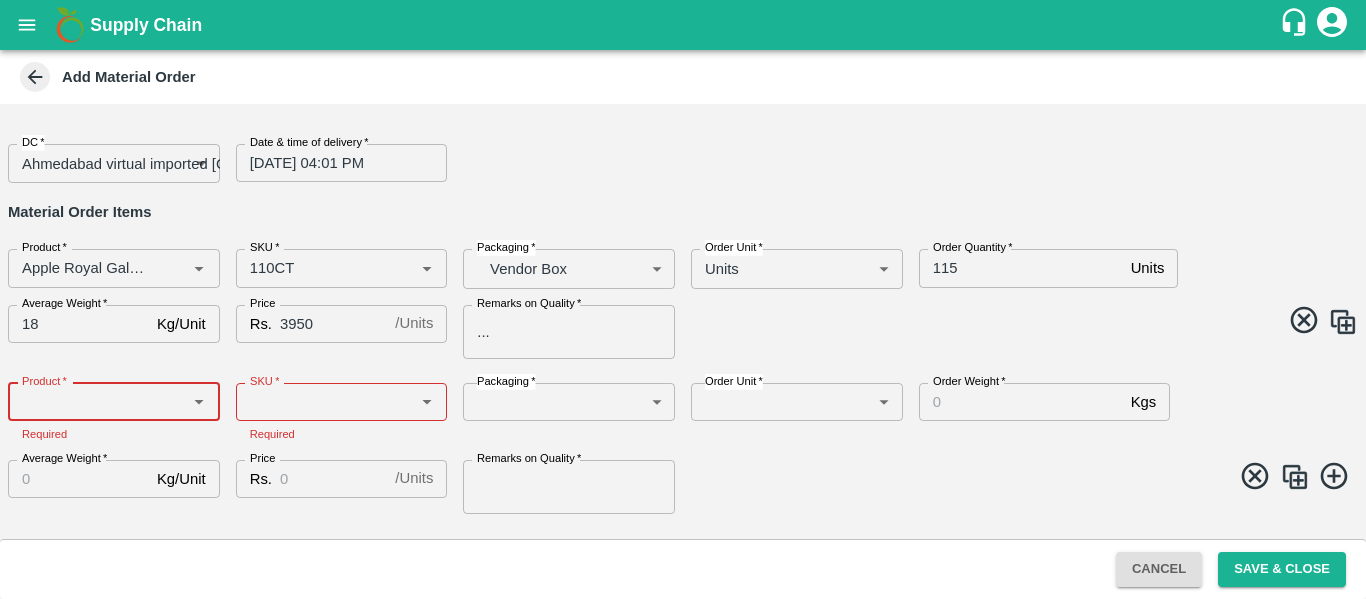 click on "Product   *" at bounding box center [97, 402] 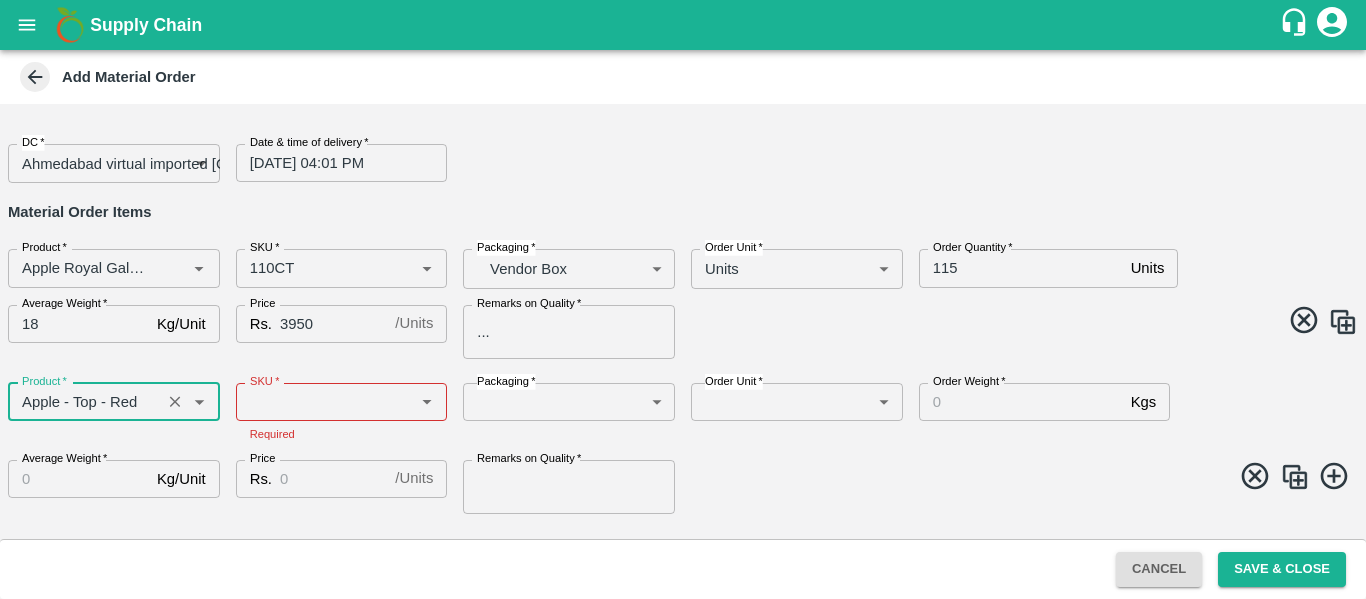 type on "Apple - Top - Red" 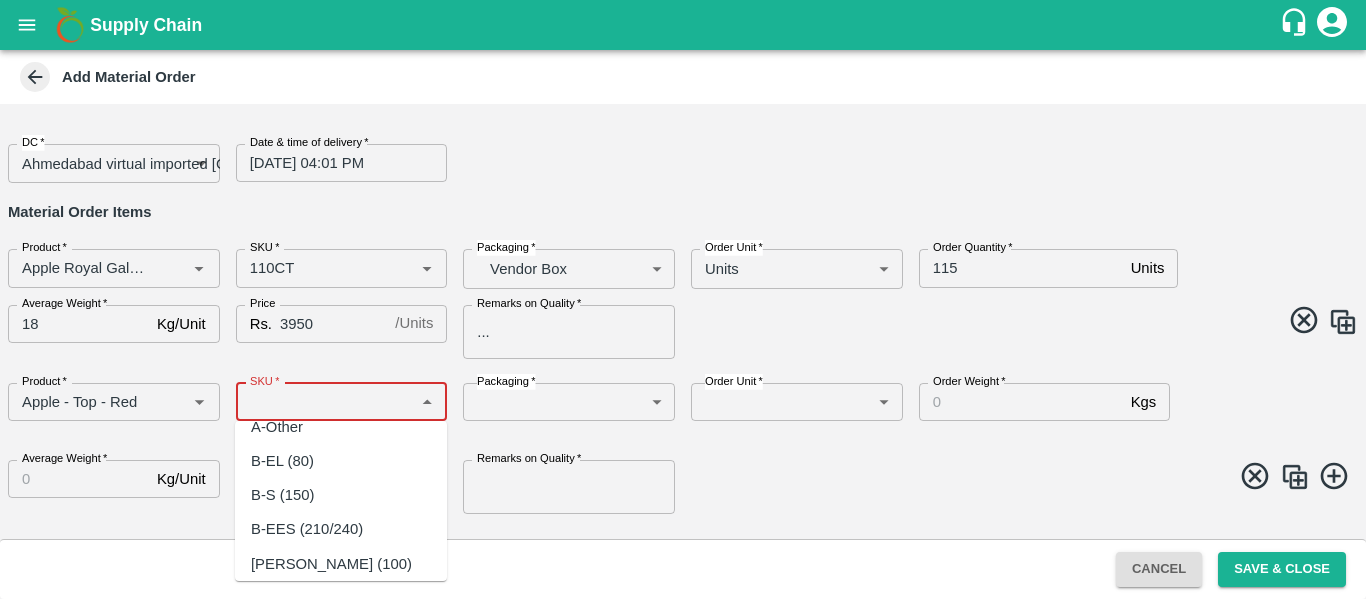 scroll, scrollTop: 396, scrollLeft: 0, axis: vertical 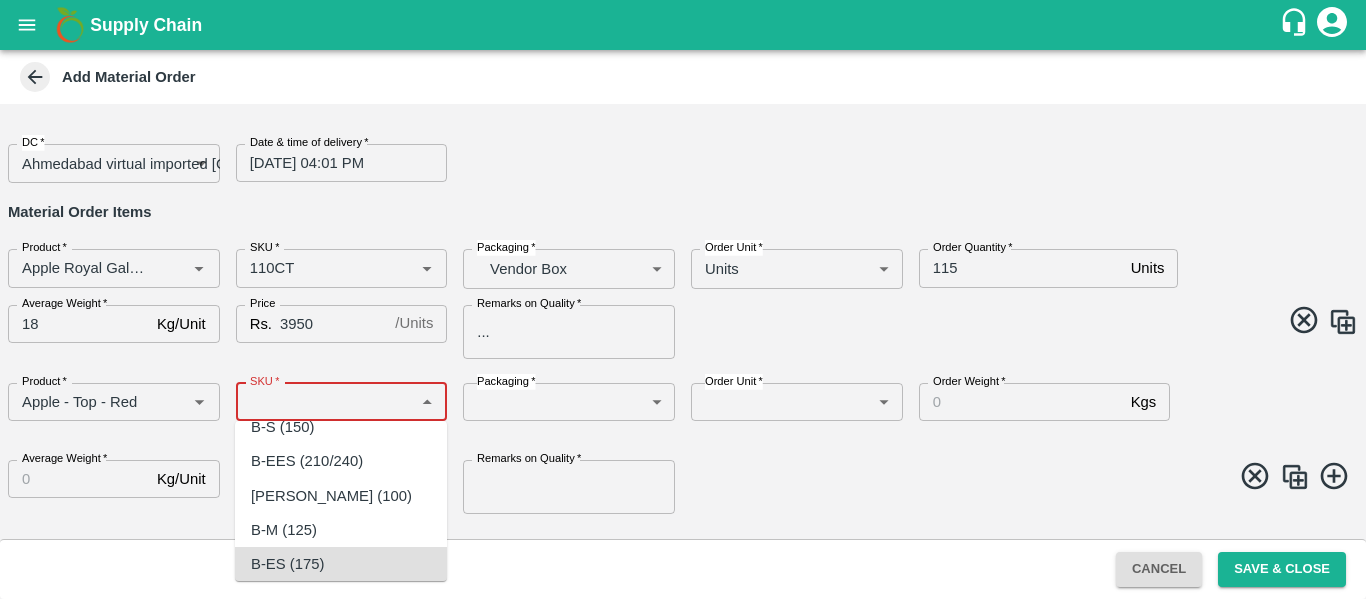 click 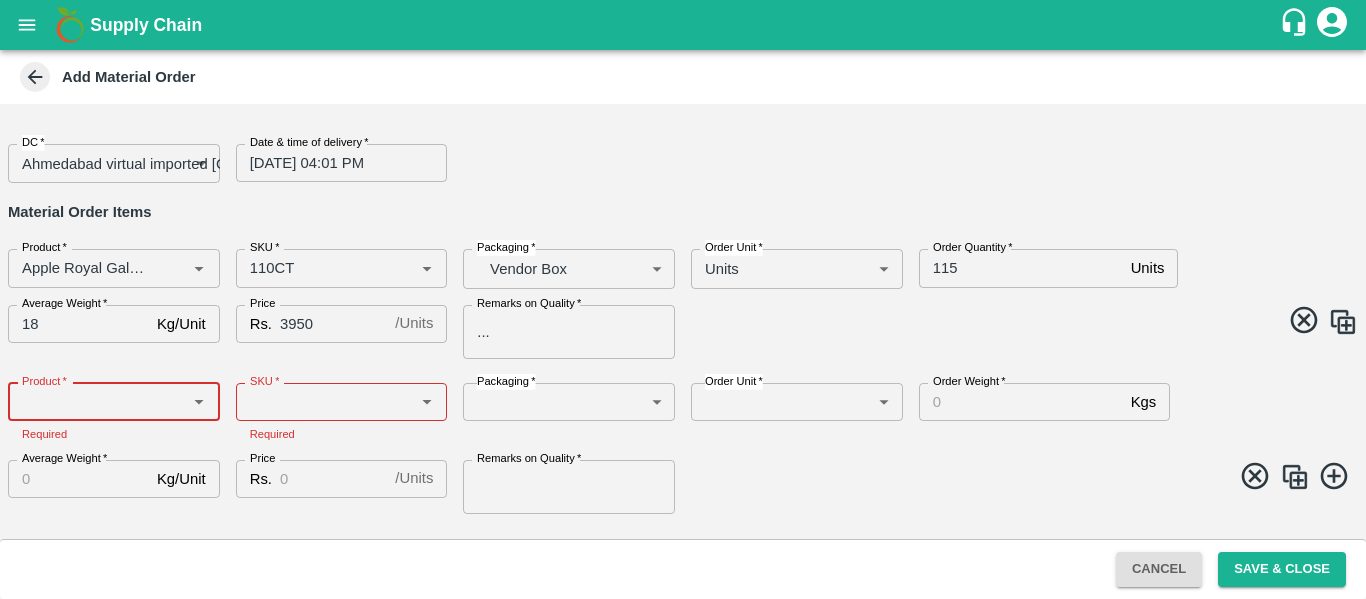 click on "Product   *" at bounding box center (97, 402) 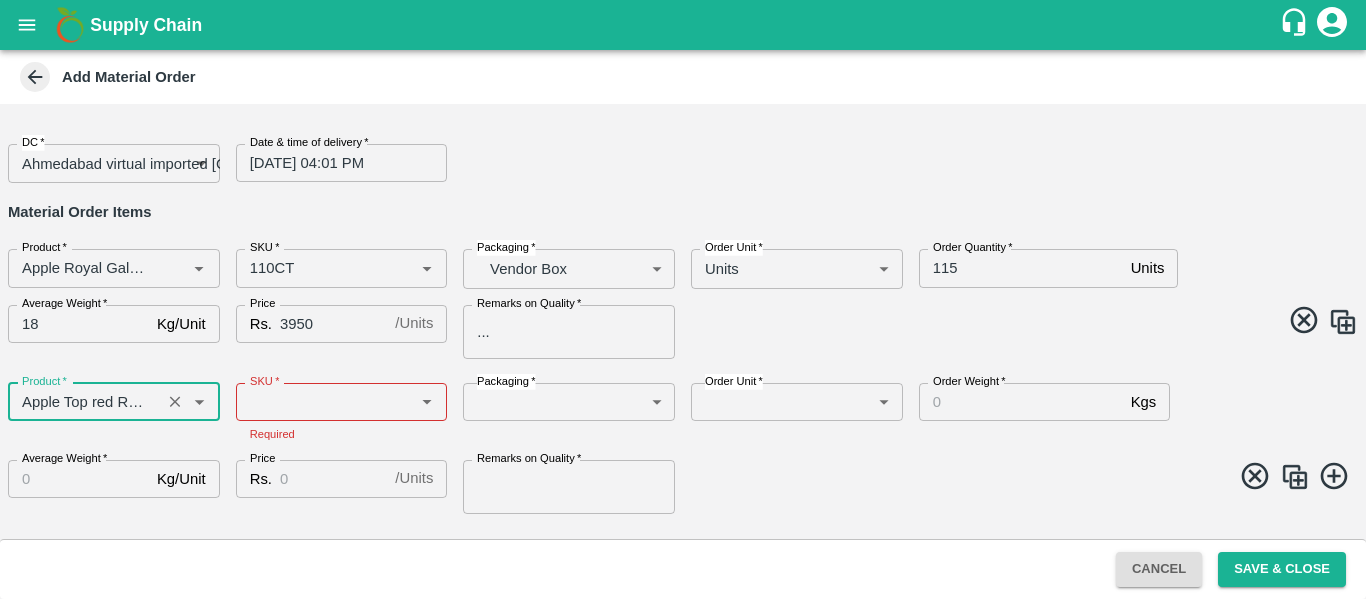 type on "Apple Top red RD SA" 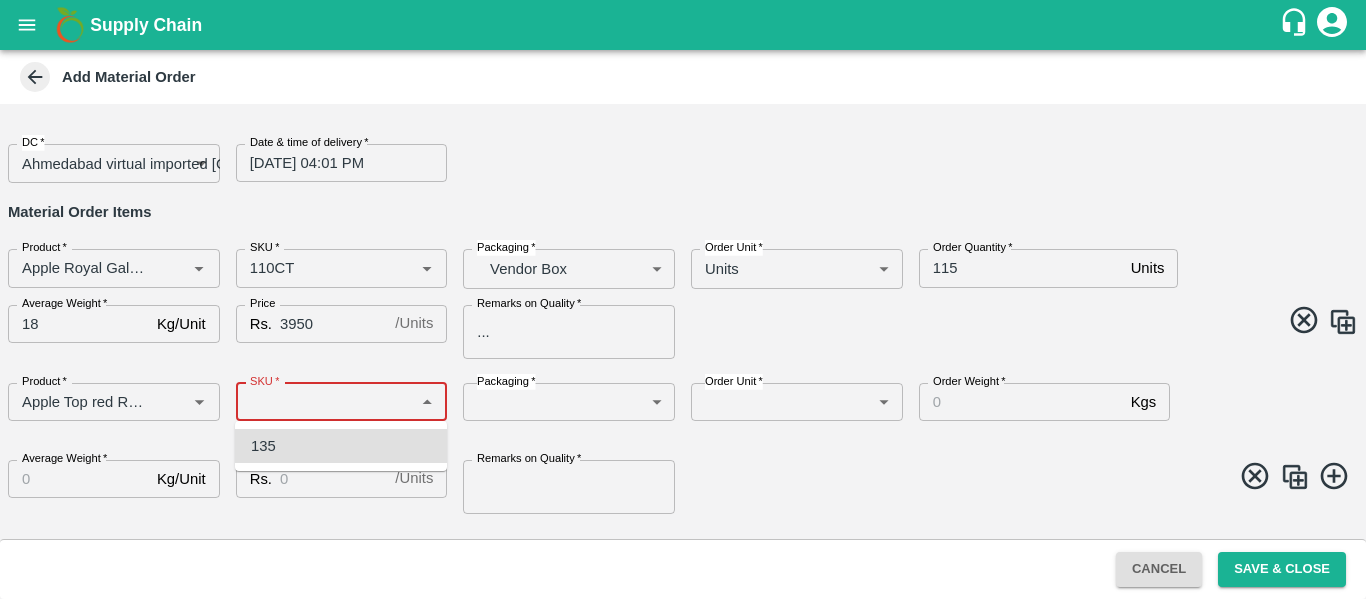 click 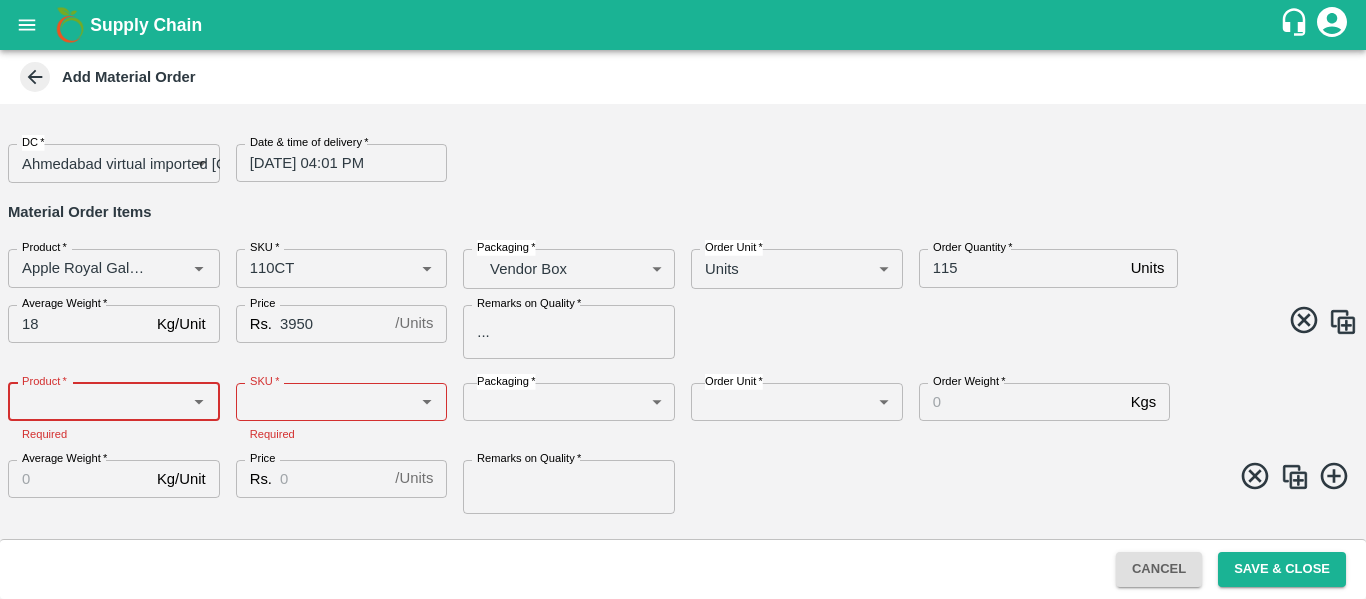 scroll, scrollTop: 0, scrollLeft: 0, axis: both 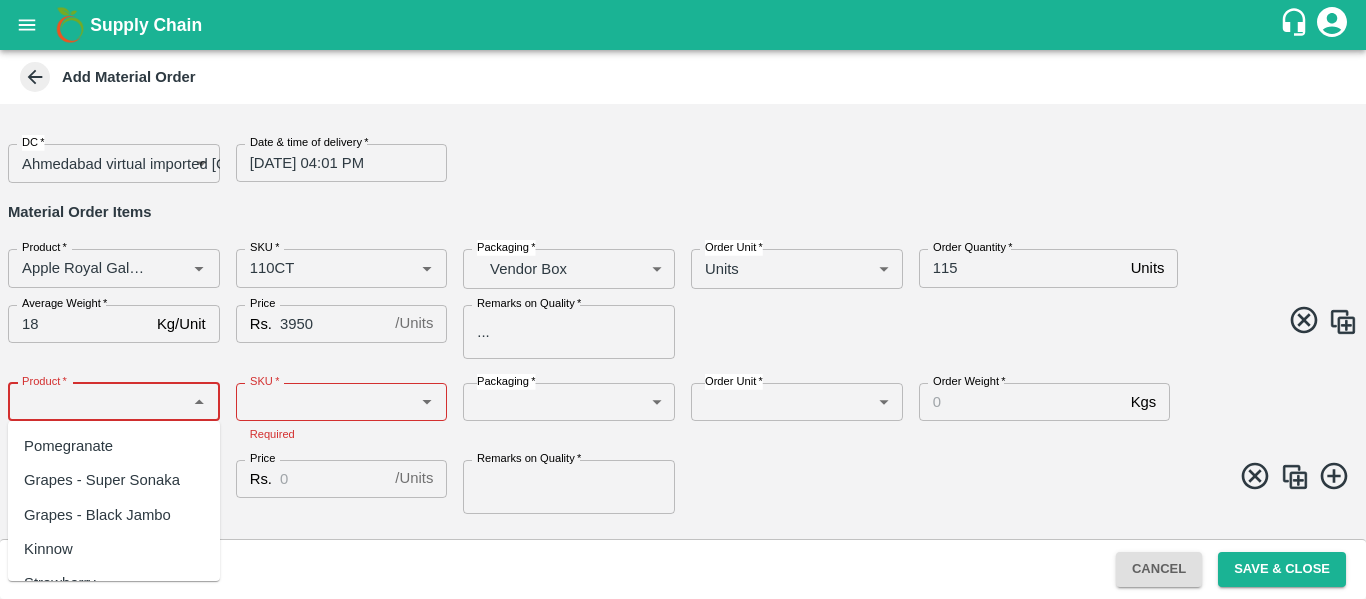 click on "Product   *" at bounding box center (97, 402) 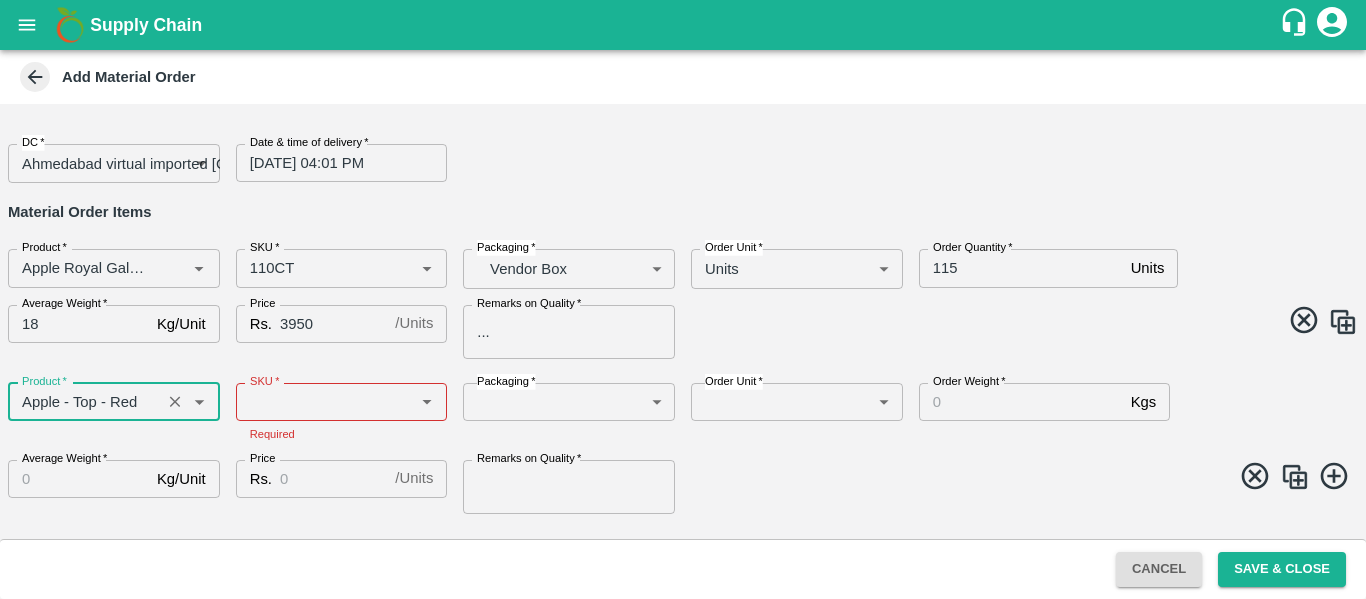 type on "Apple - Top - Red" 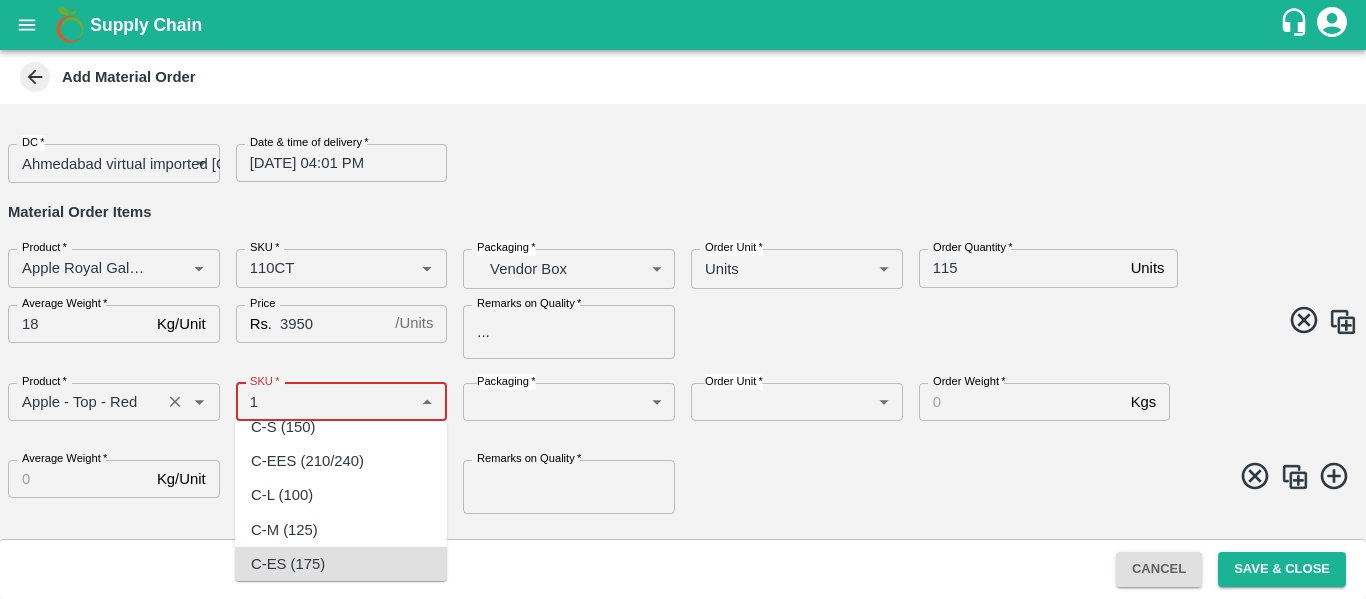 scroll, scrollTop: 0, scrollLeft: 0, axis: both 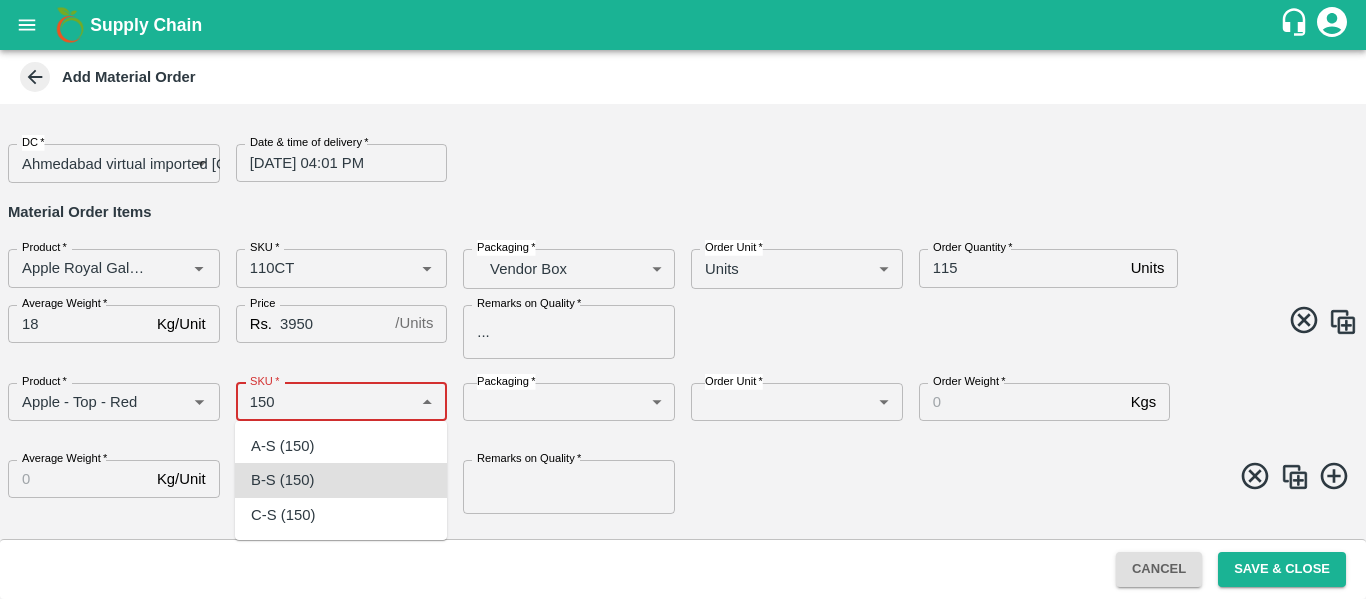click 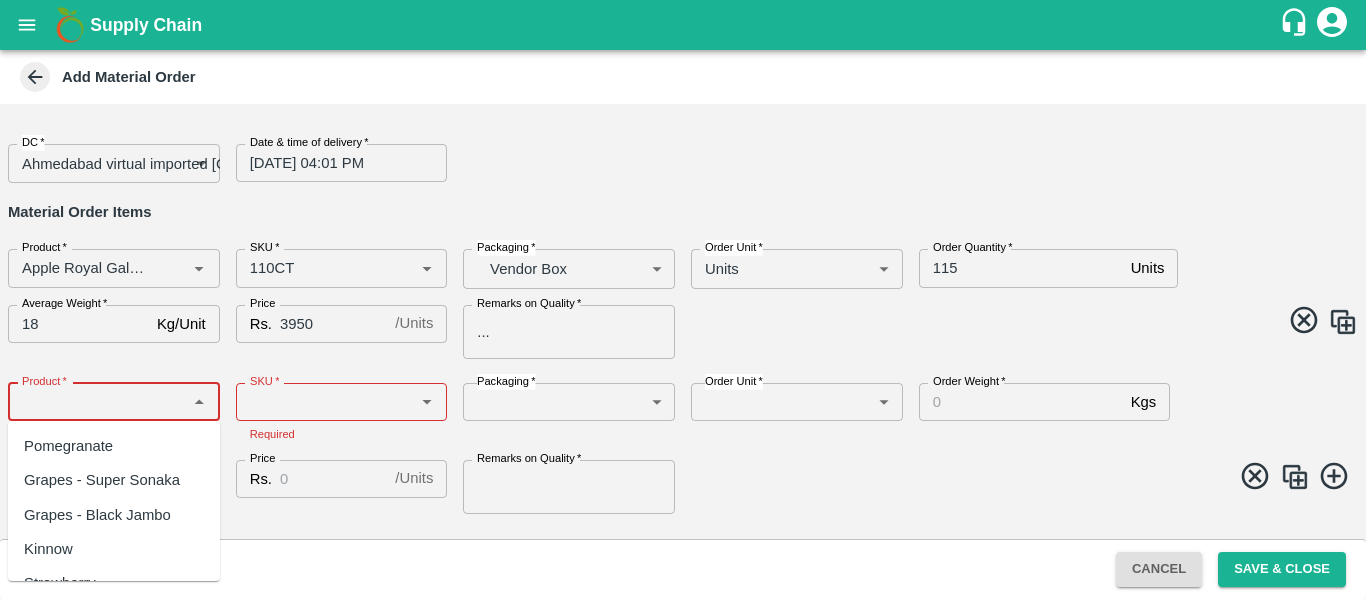 click on "Product   *" at bounding box center [97, 402] 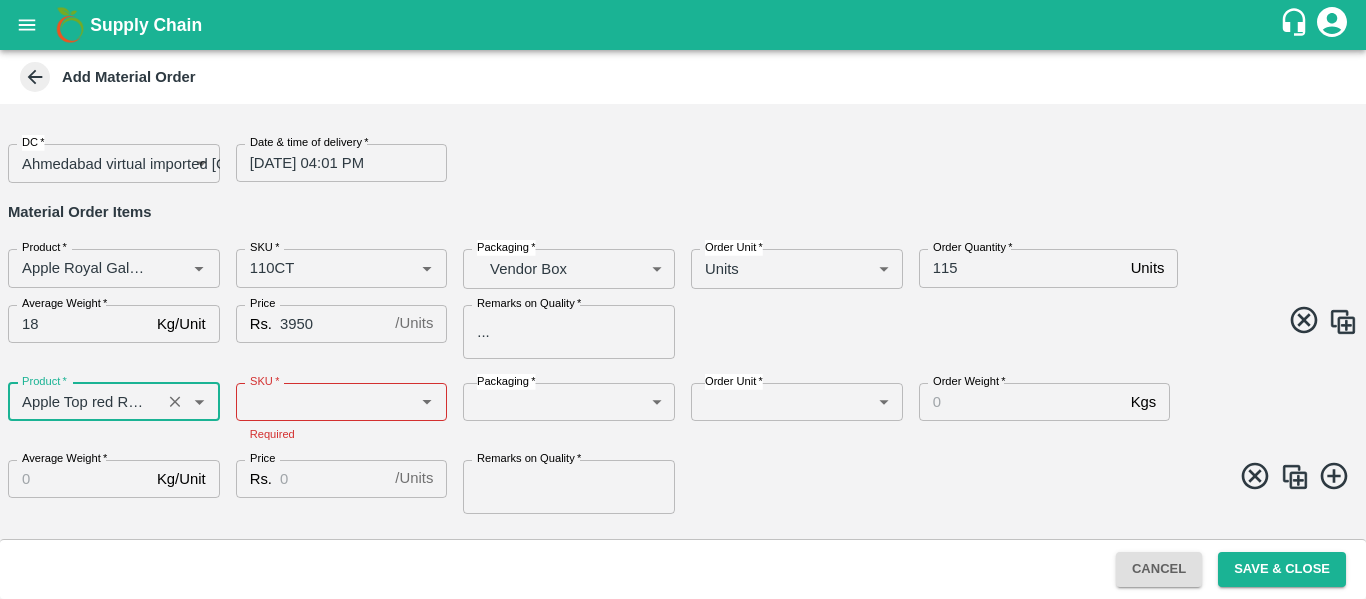 type on "Apple Top red RD SA" 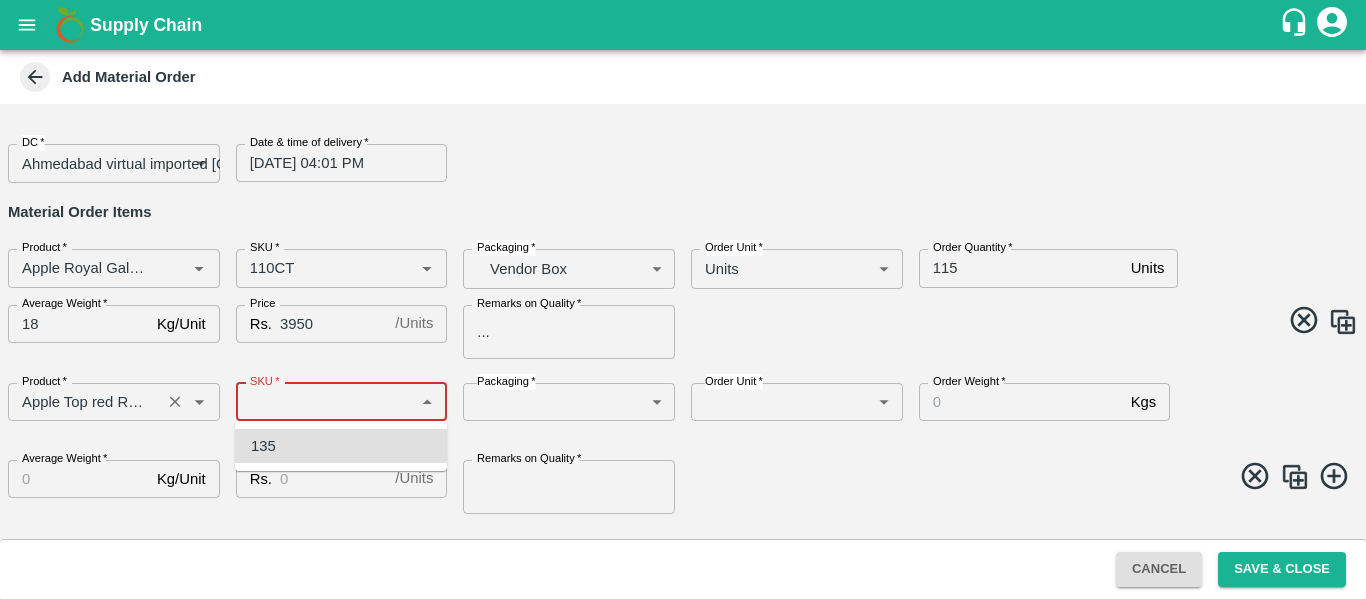 type on "135" 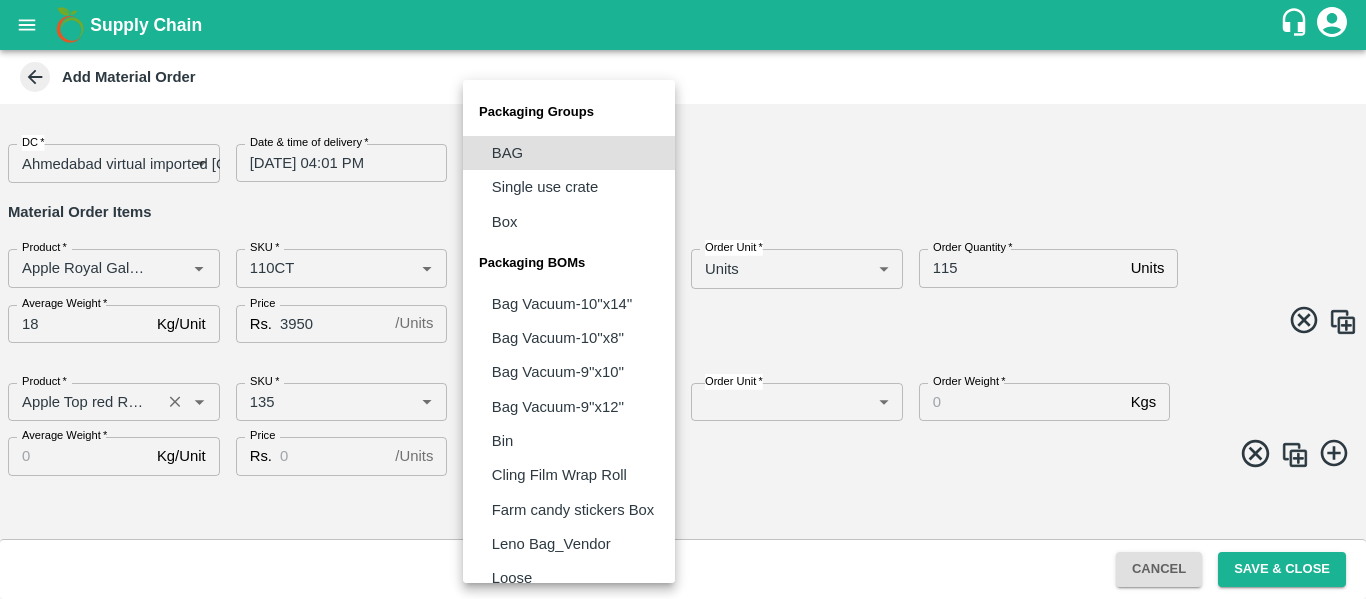 type 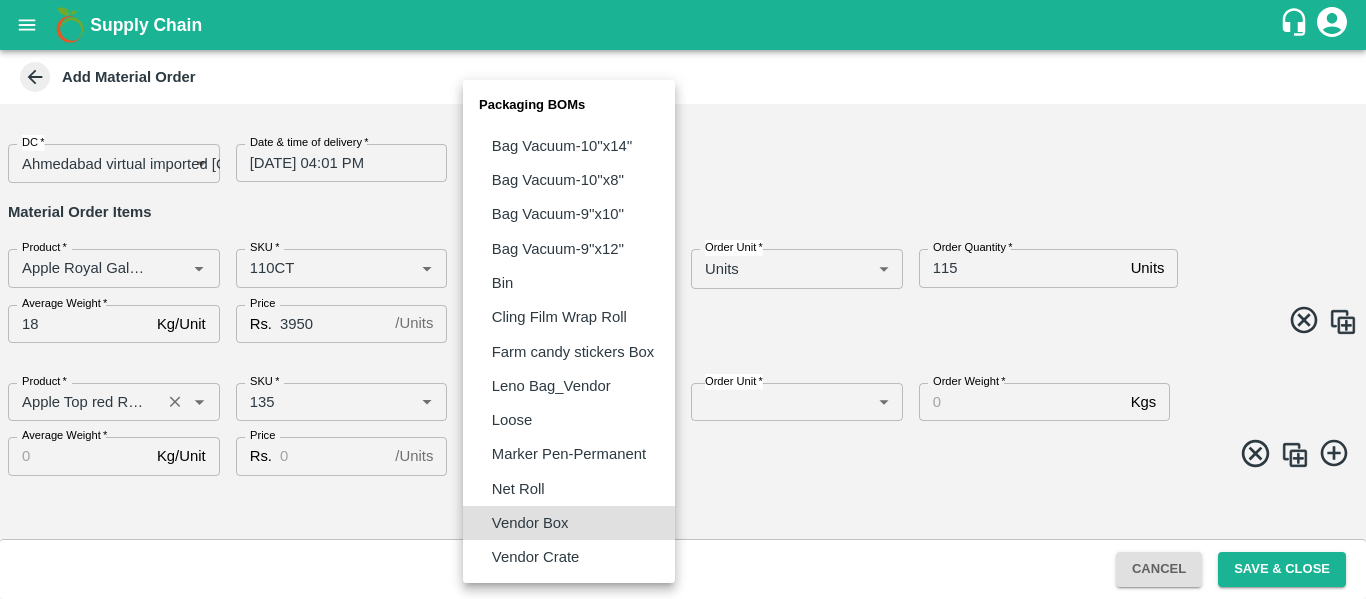 type on "BOM/276" 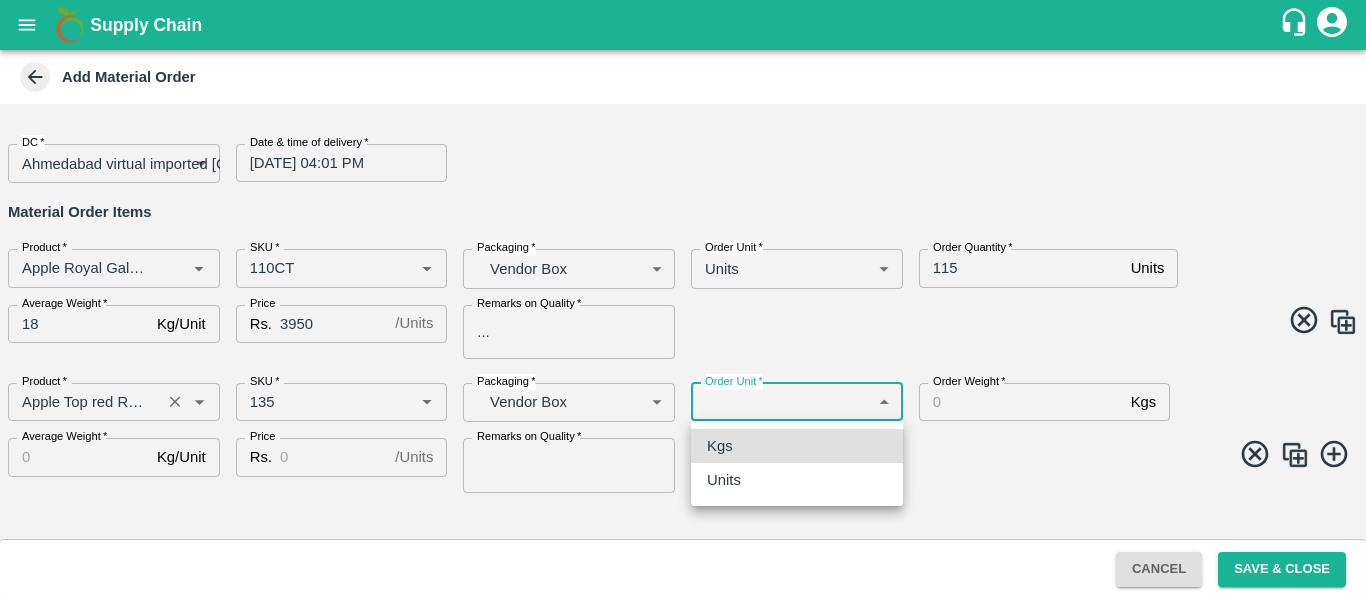 type 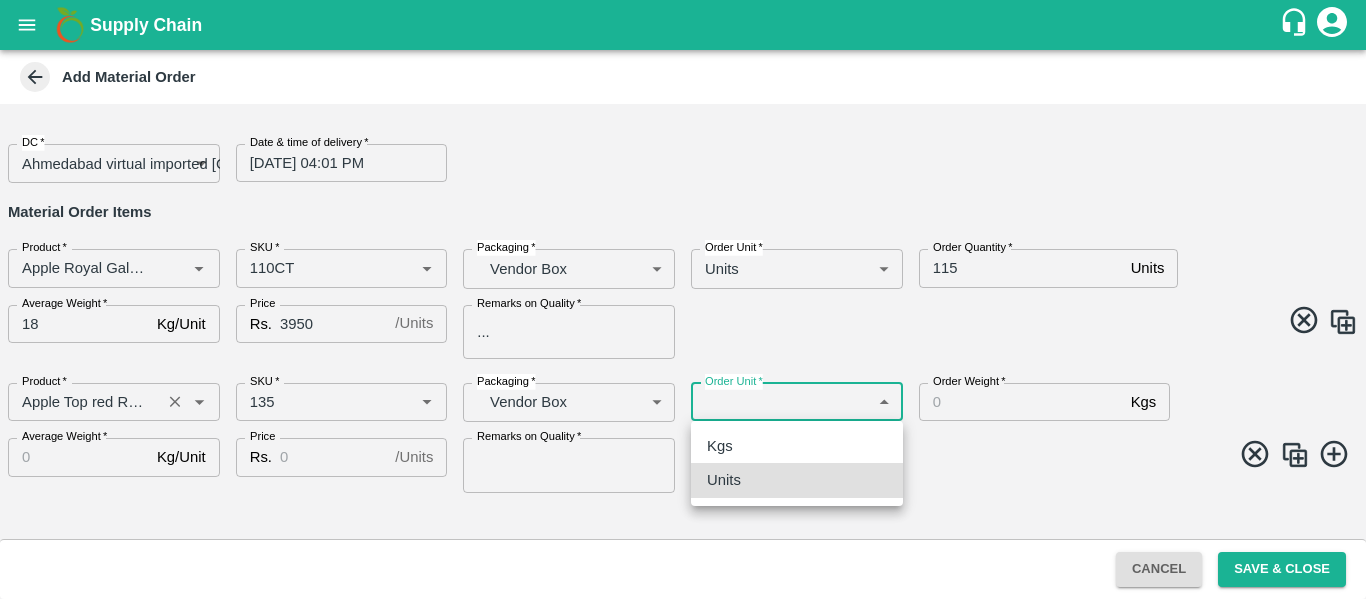 type 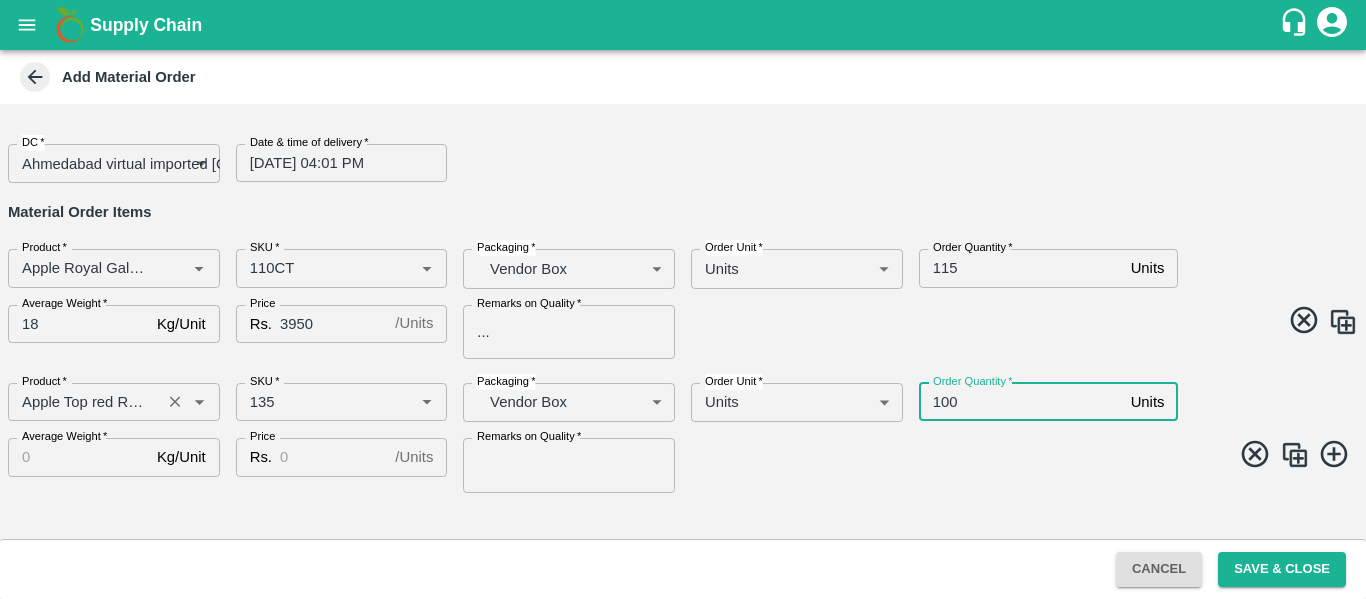 type on "100" 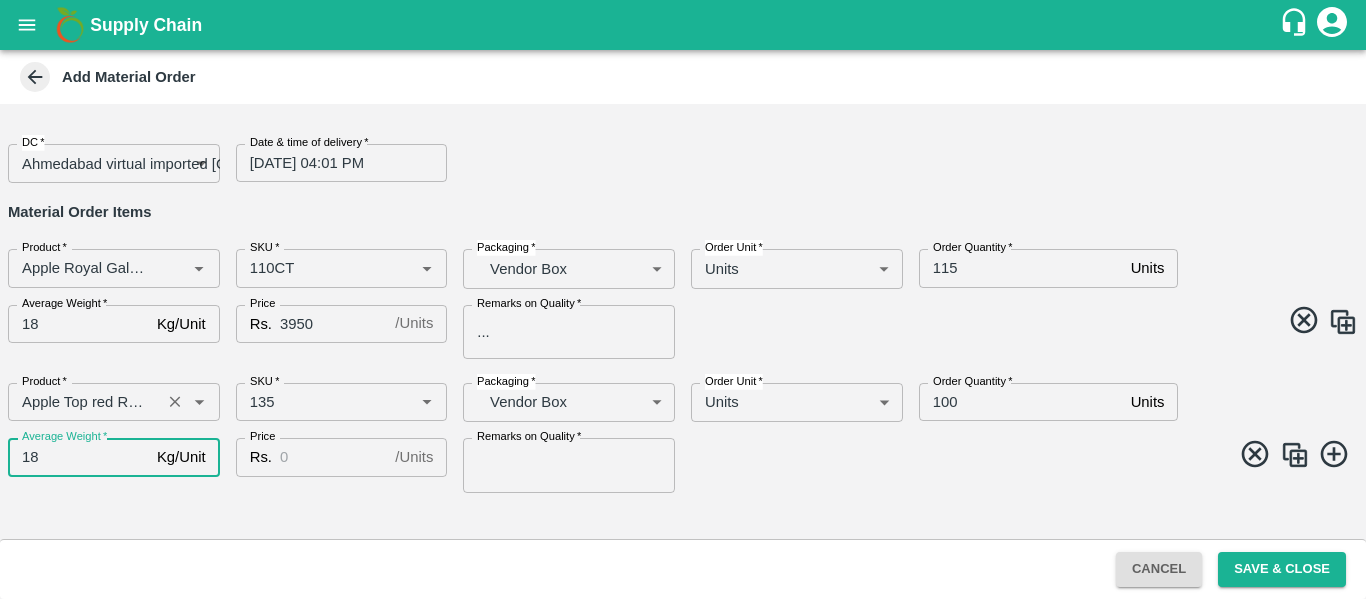 type on "18" 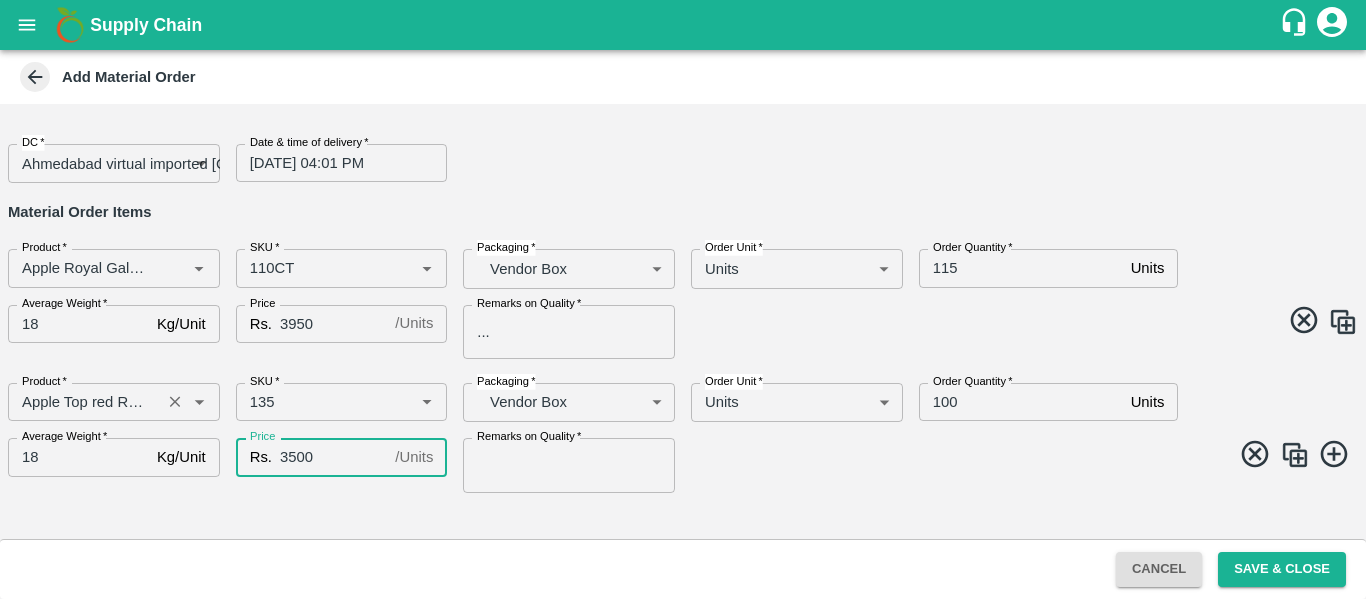 type on "3500" 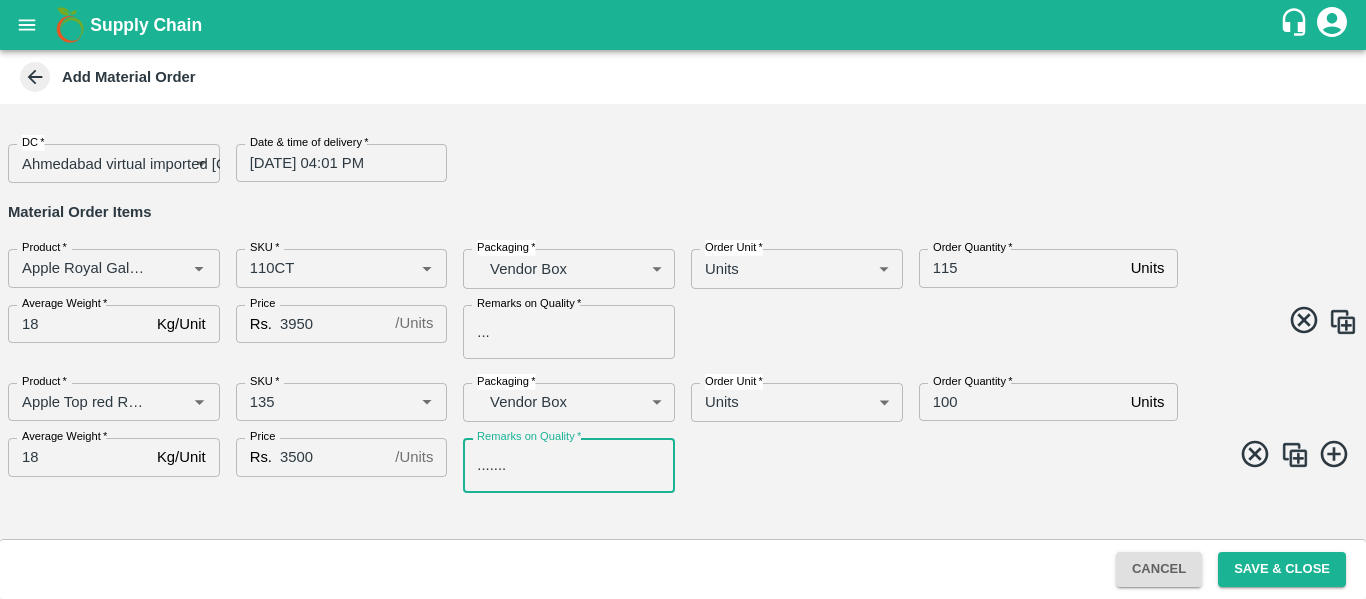 type on "......." 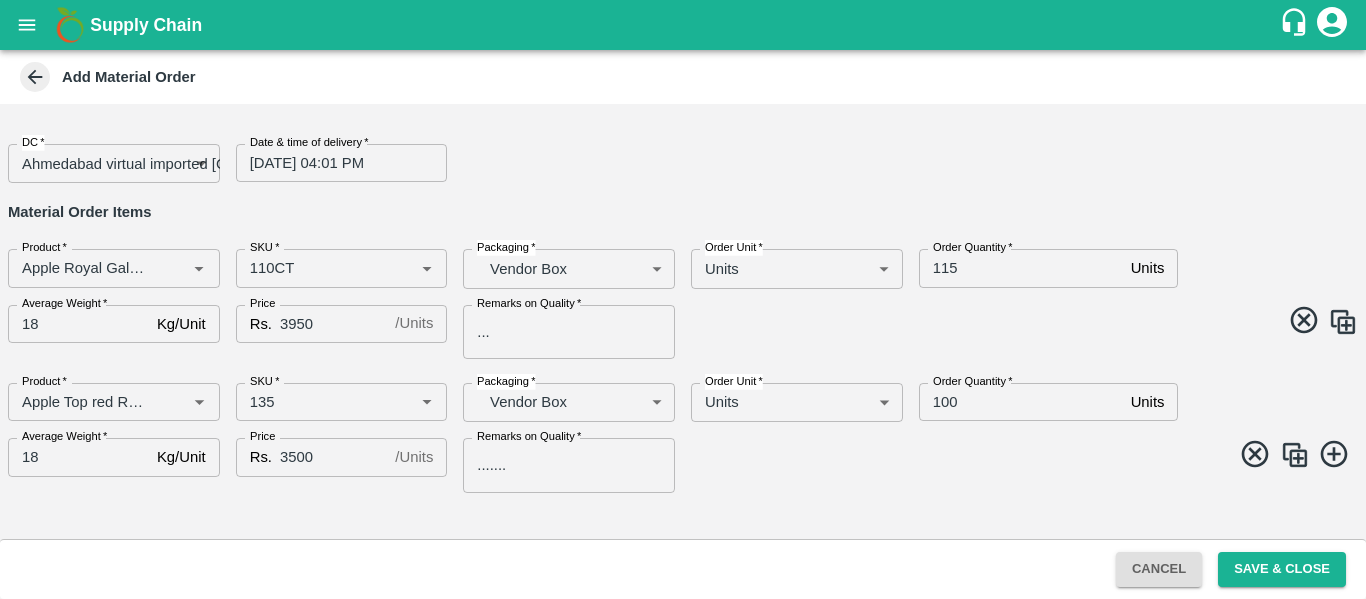 click 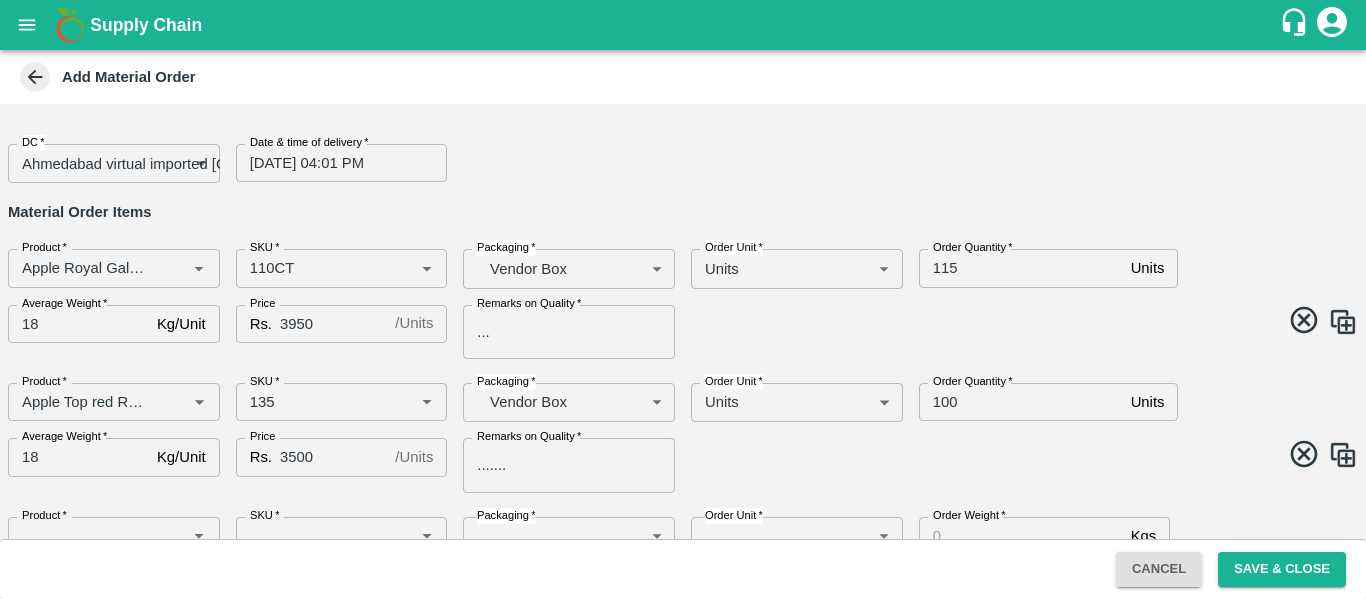 click at bounding box center (1016, 457) 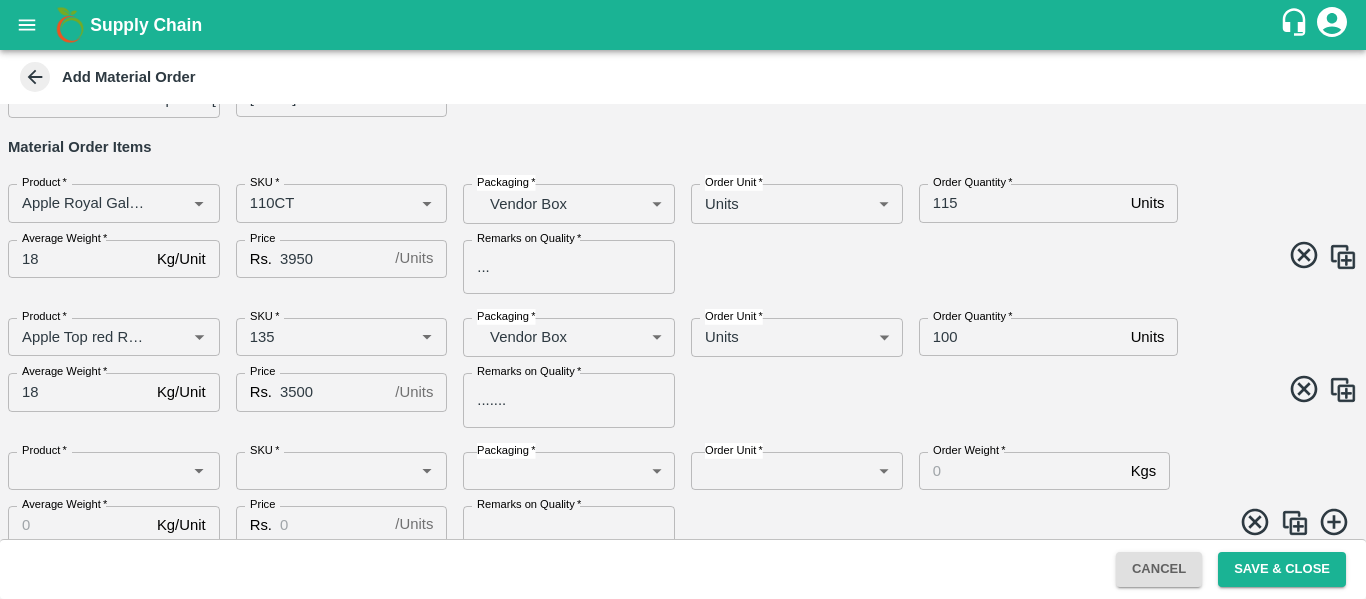 scroll, scrollTop: 94, scrollLeft: 0, axis: vertical 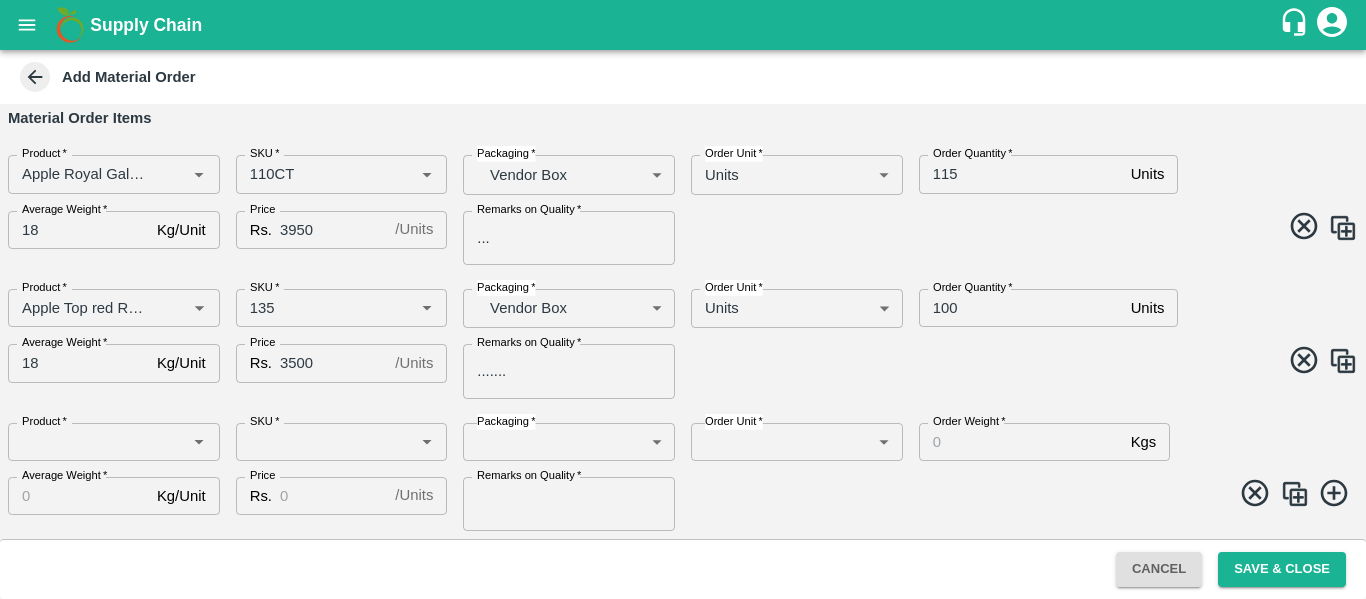 click 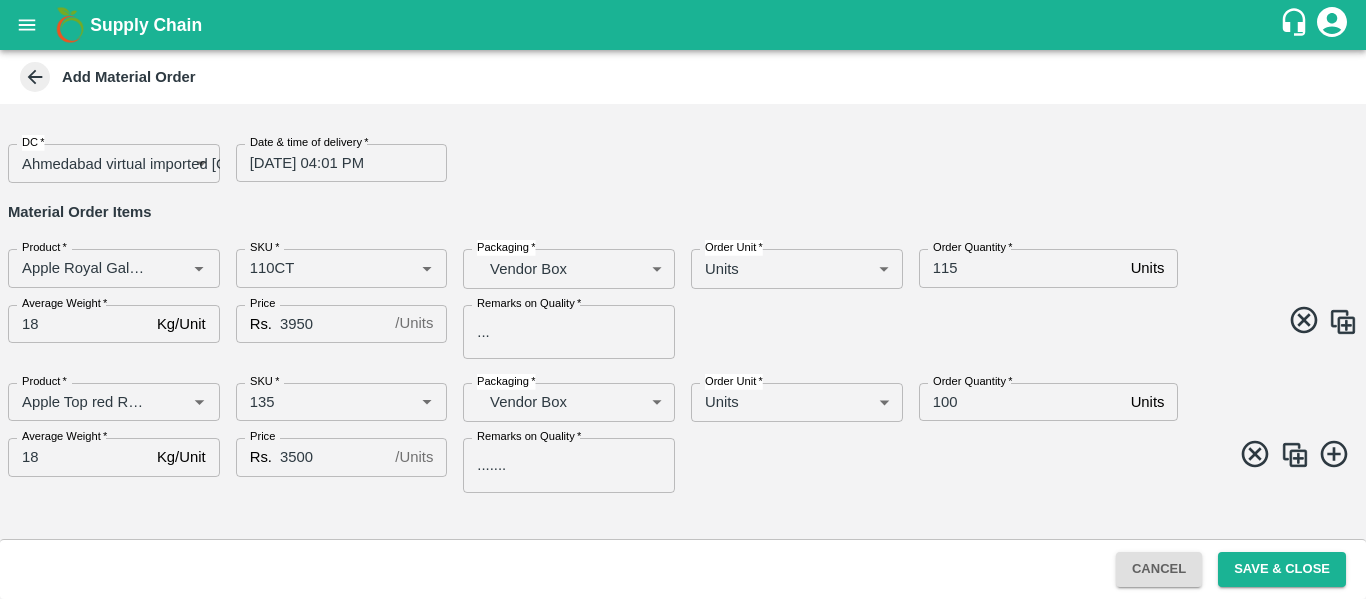 scroll, scrollTop: 0, scrollLeft: 0, axis: both 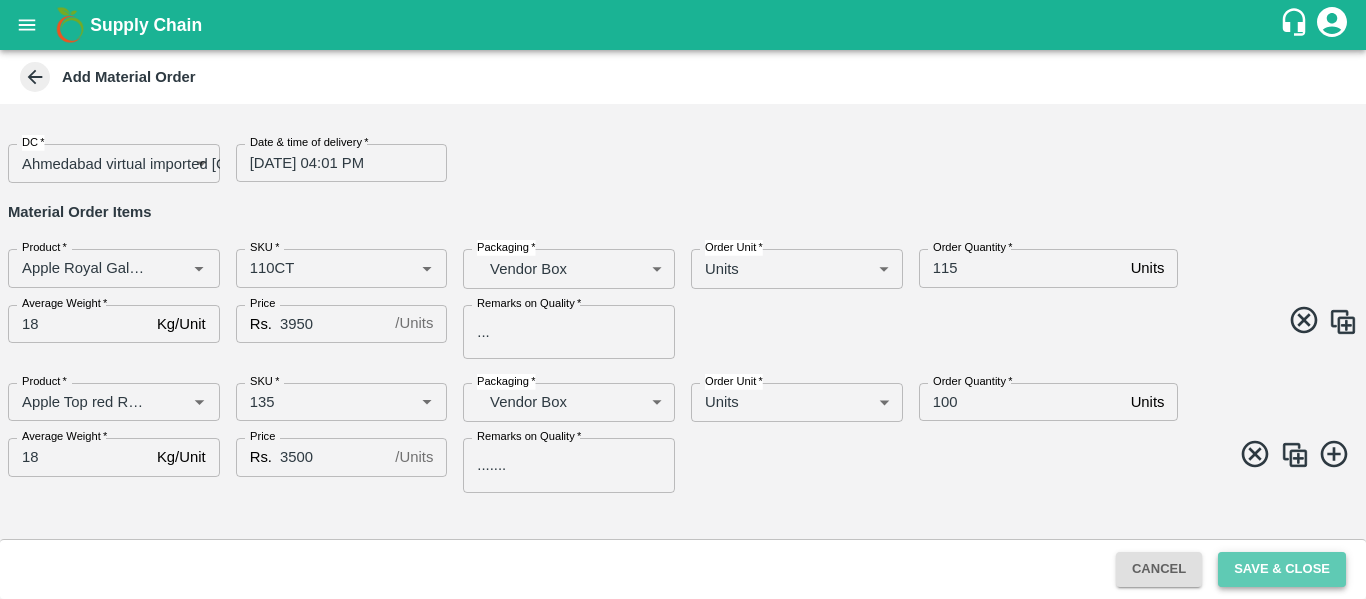 click on "Save & Close" at bounding box center [1282, 569] 